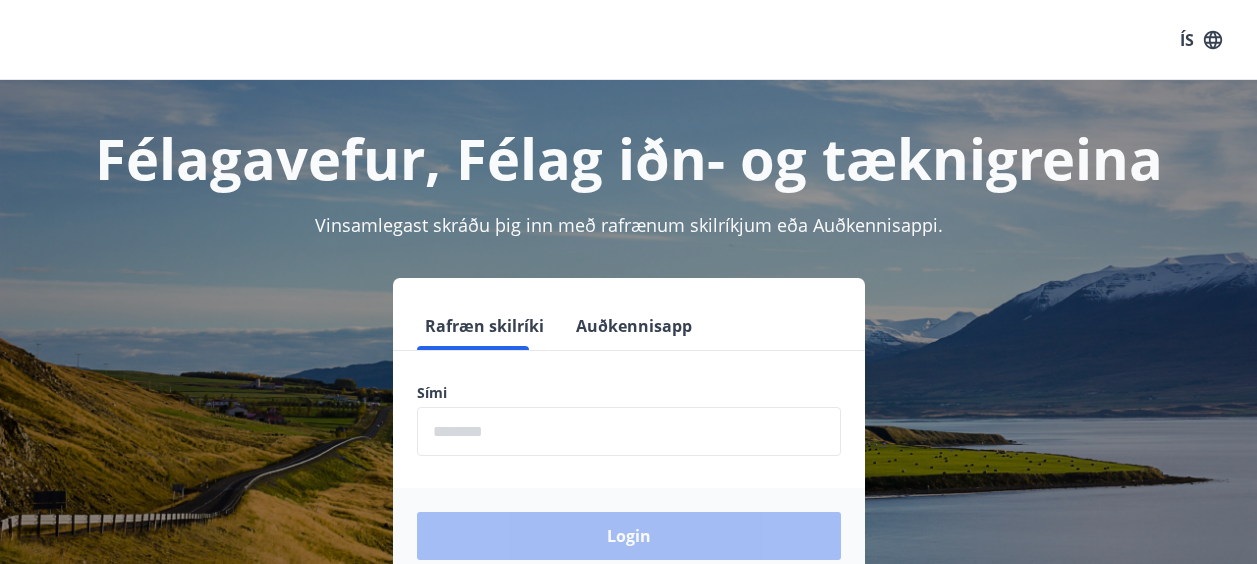 scroll, scrollTop: 0, scrollLeft: 0, axis: both 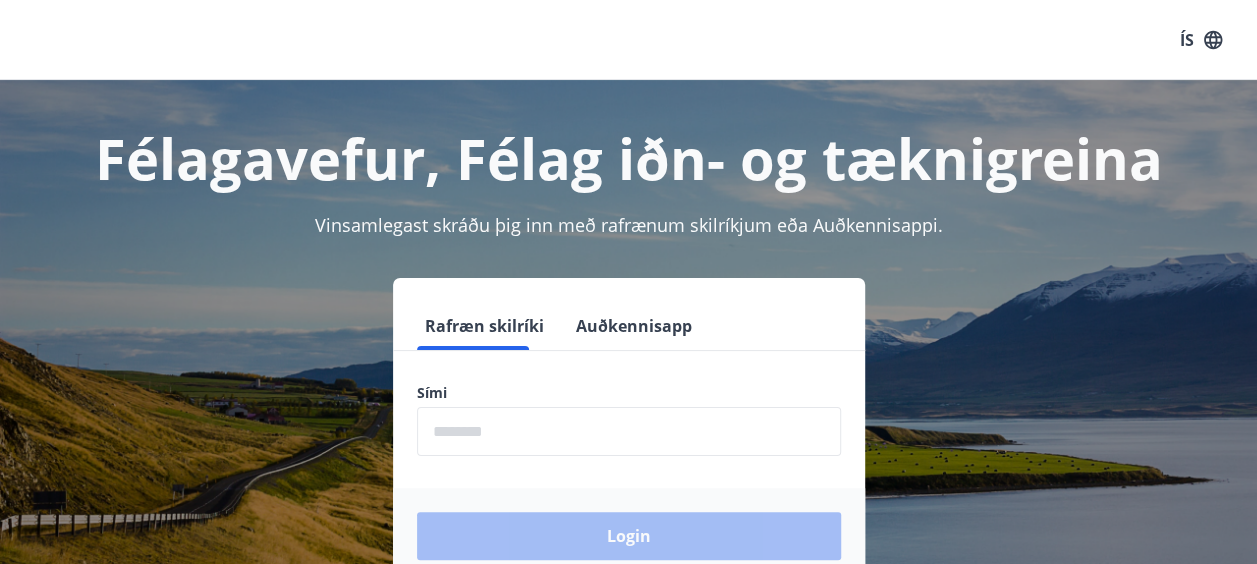 click on "Rafræn skilríki Auðkennisapp Sími ​ Login" at bounding box center [628, 431] 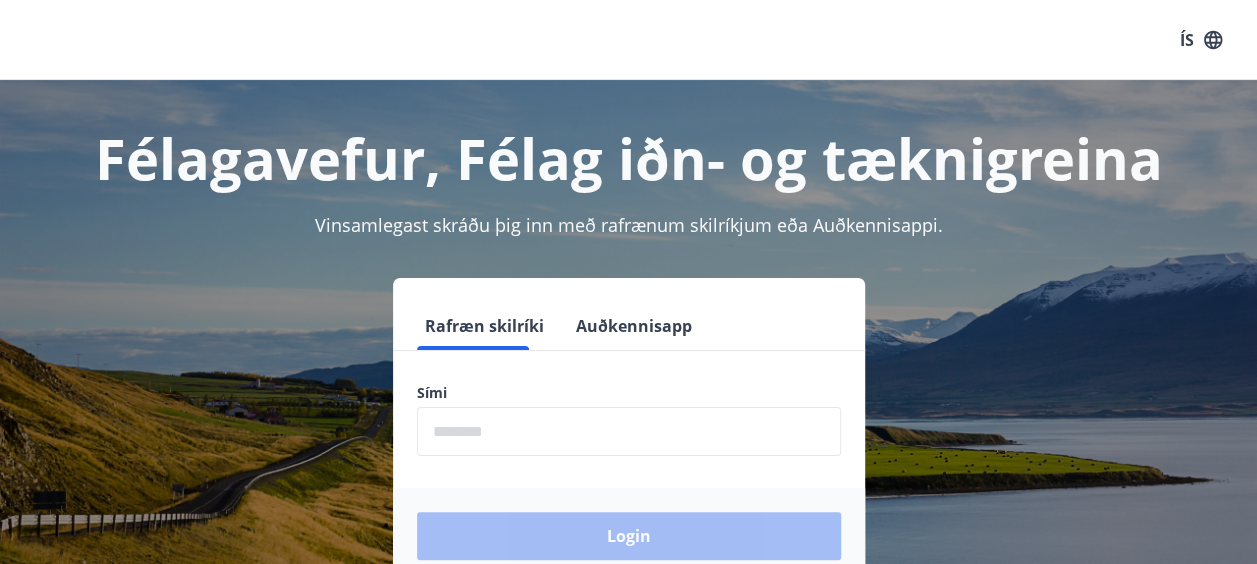 scroll, scrollTop: 10, scrollLeft: 0, axis: vertical 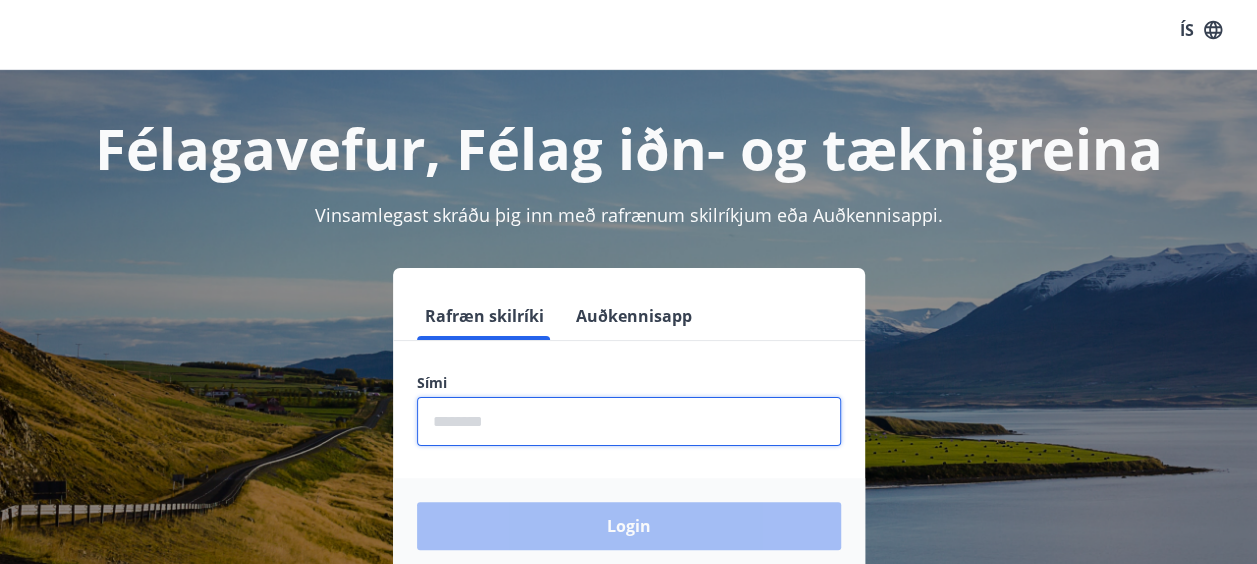 click at bounding box center [629, 421] 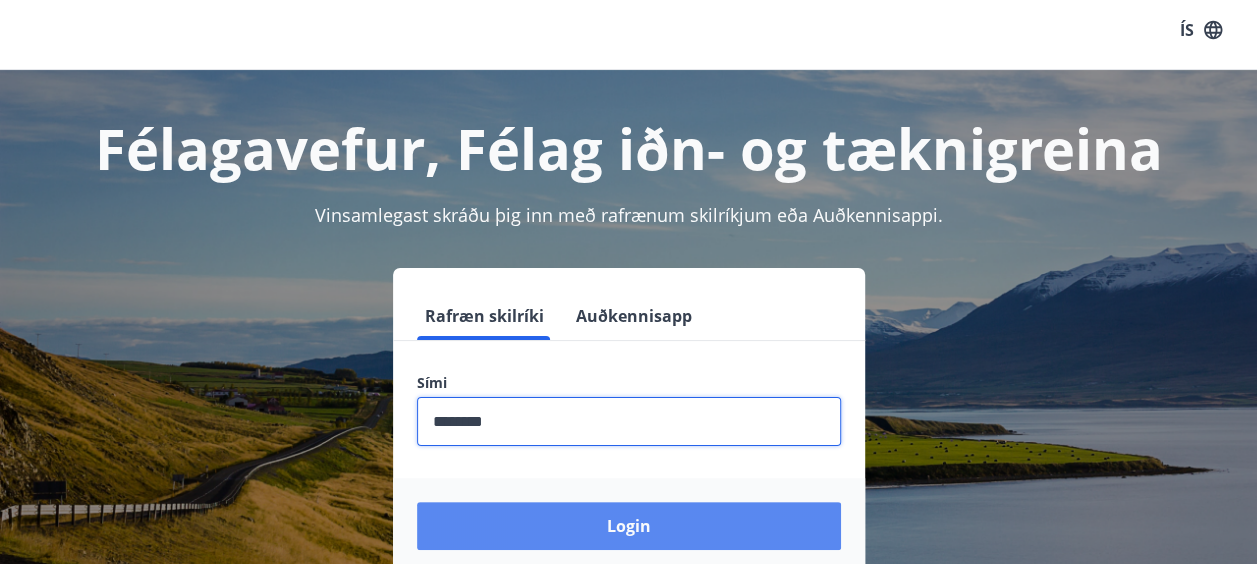 type on "********" 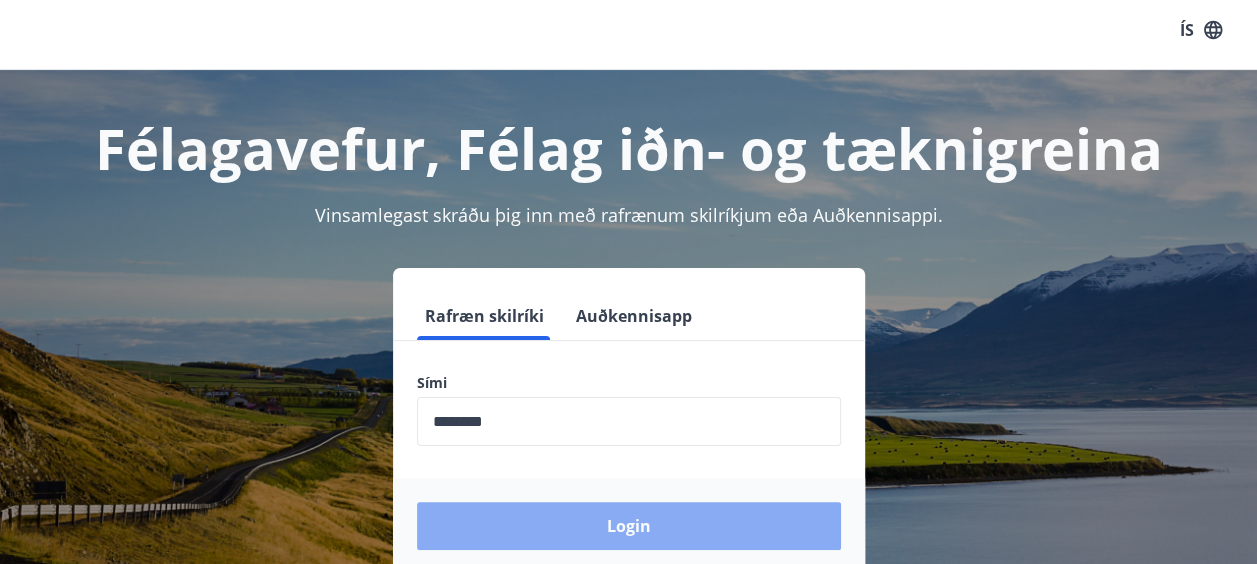 click on "Login" at bounding box center [629, 526] 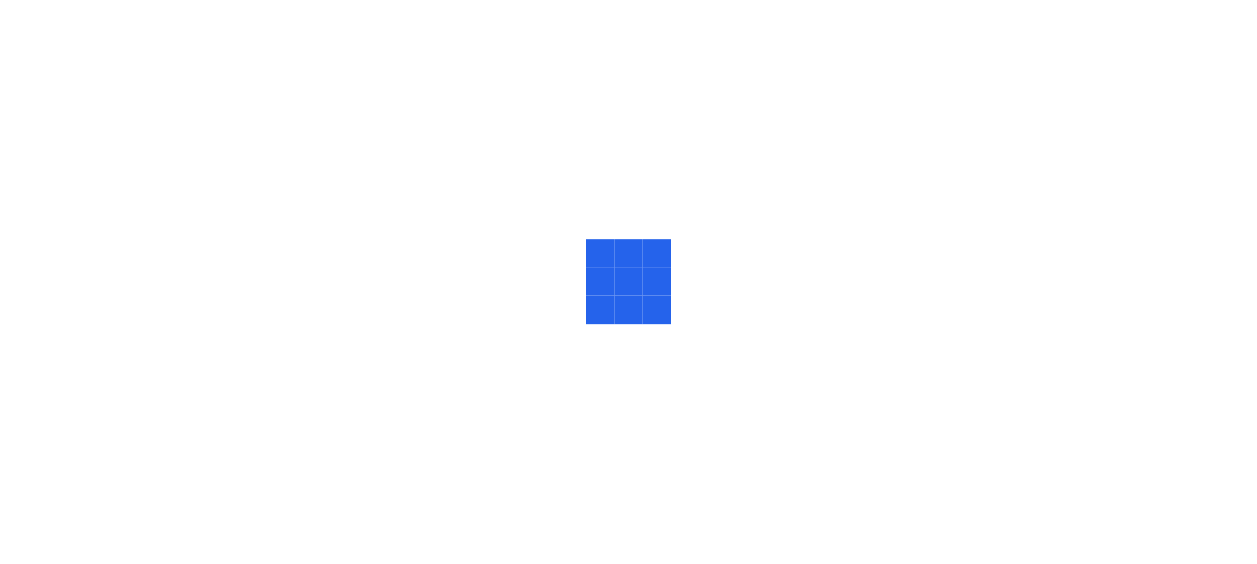 scroll, scrollTop: 0, scrollLeft: 0, axis: both 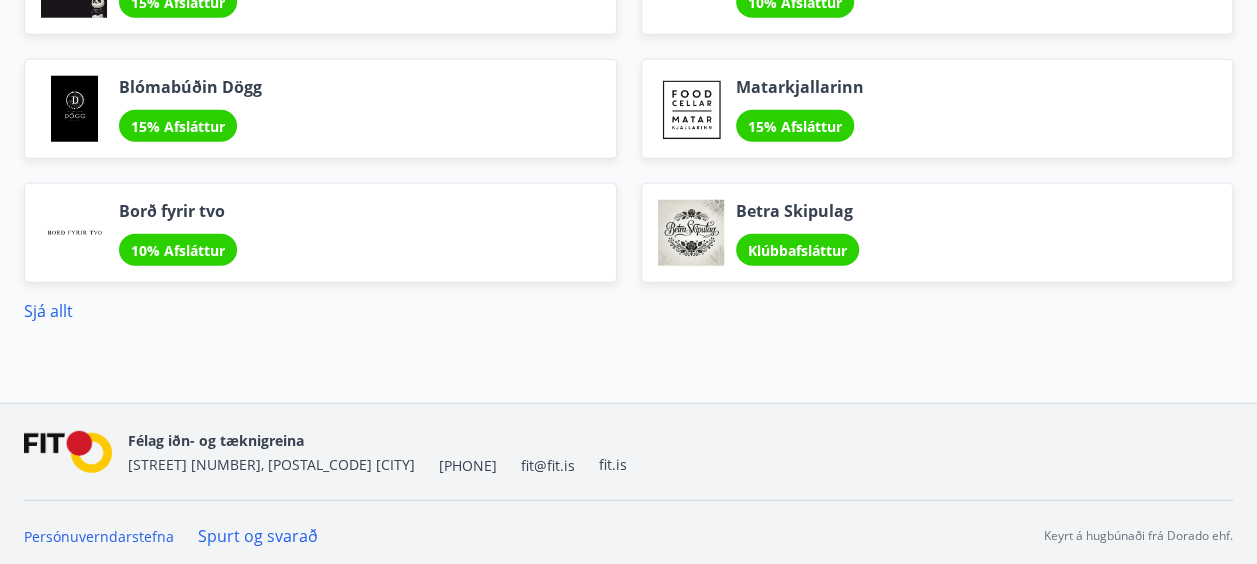 click on "Blómabúðin Dögg 15% Afsláttur" at bounding box center (308, 97) 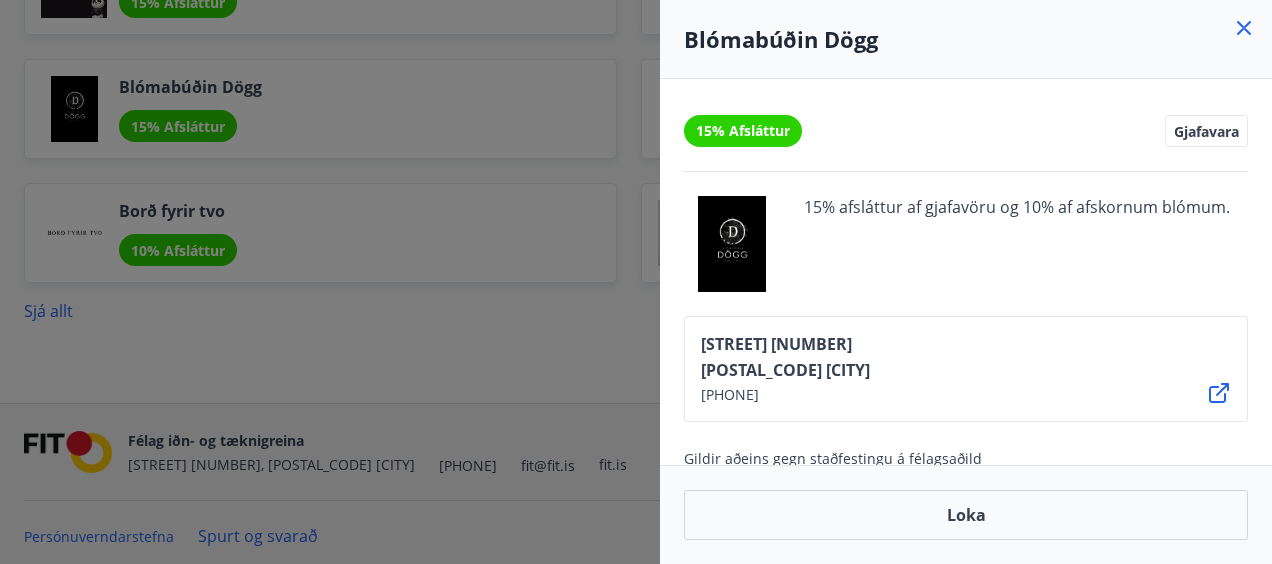 click at bounding box center [636, 282] 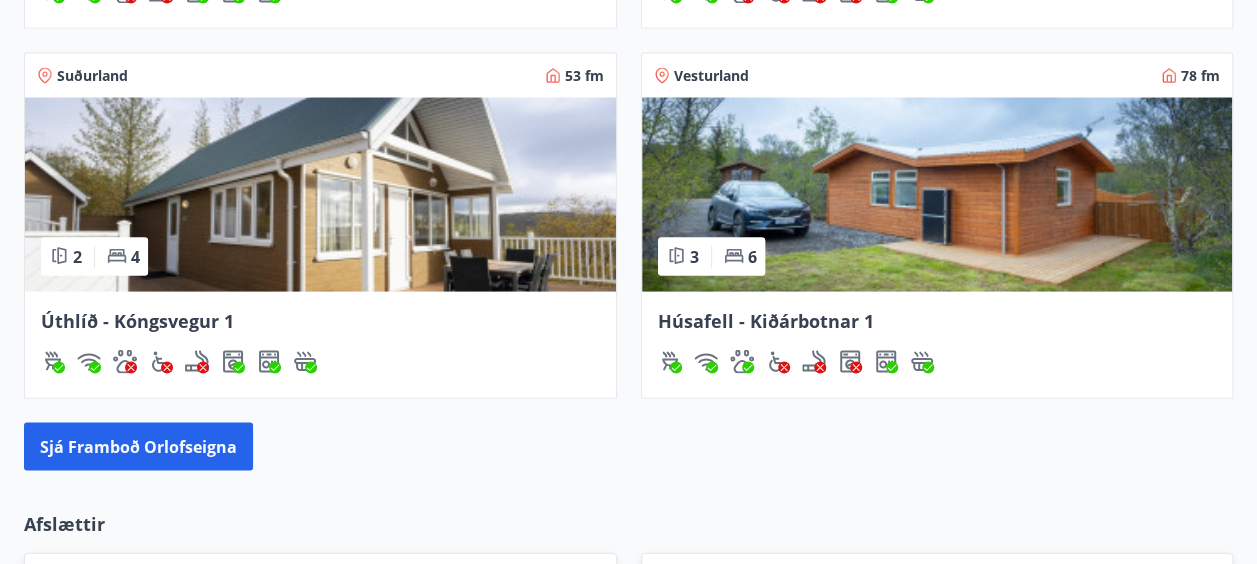 scroll, scrollTop: 1884, scrollLeft: 0, axis: vertical 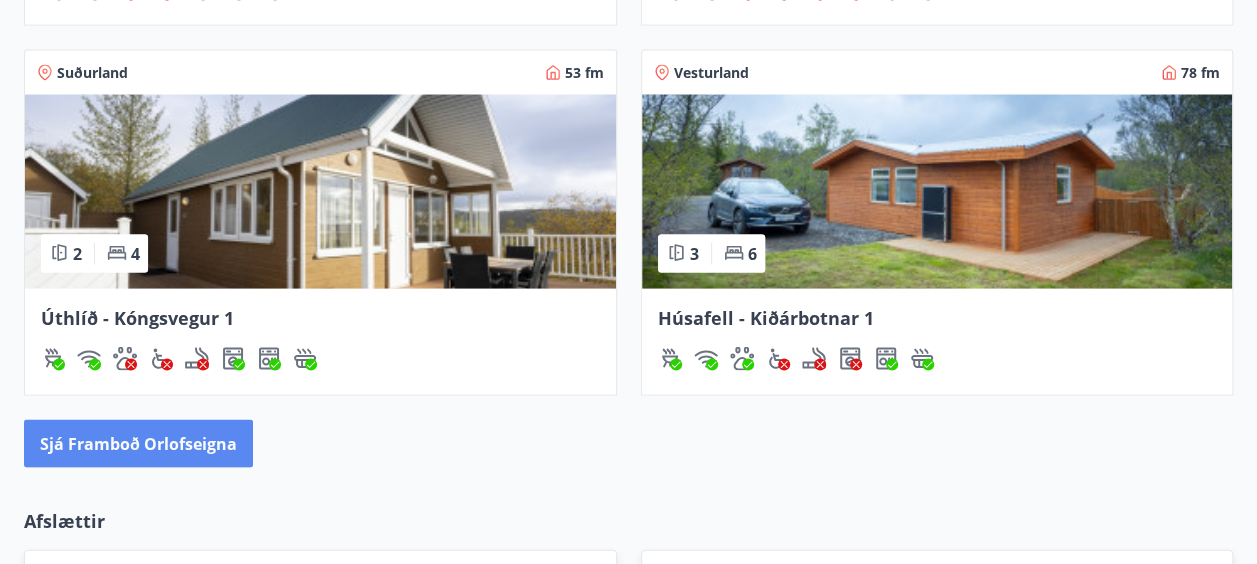 click on "Sjá framboð orlofseigna" at bounding box center (138, 443) 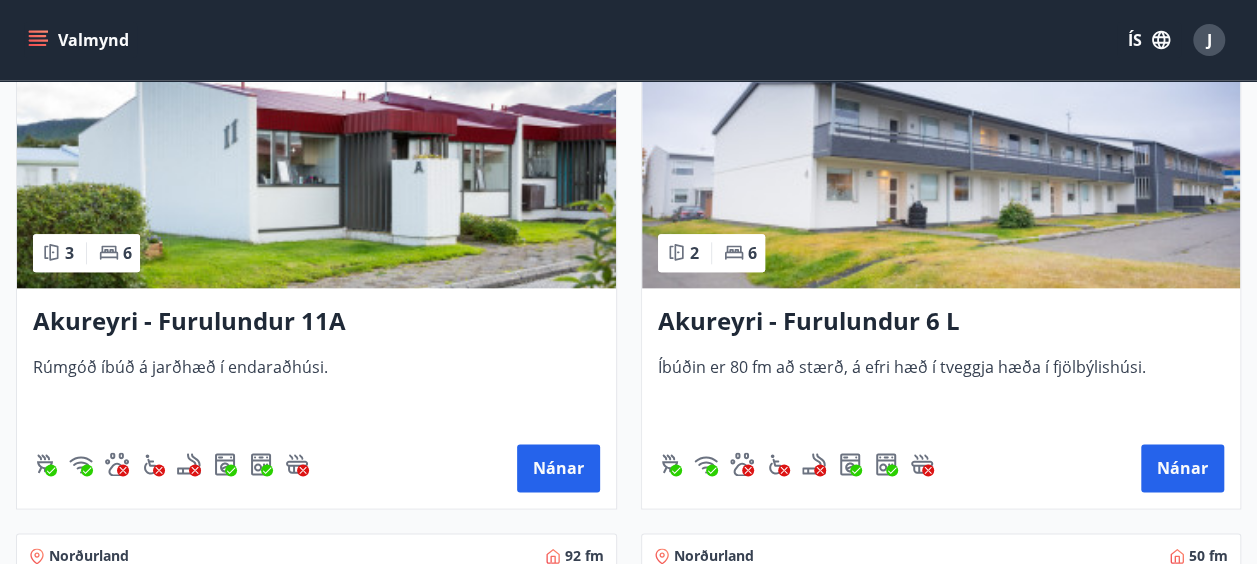 scroll, scrollTop: 8586, scrollLeft: 0, axis: vertical 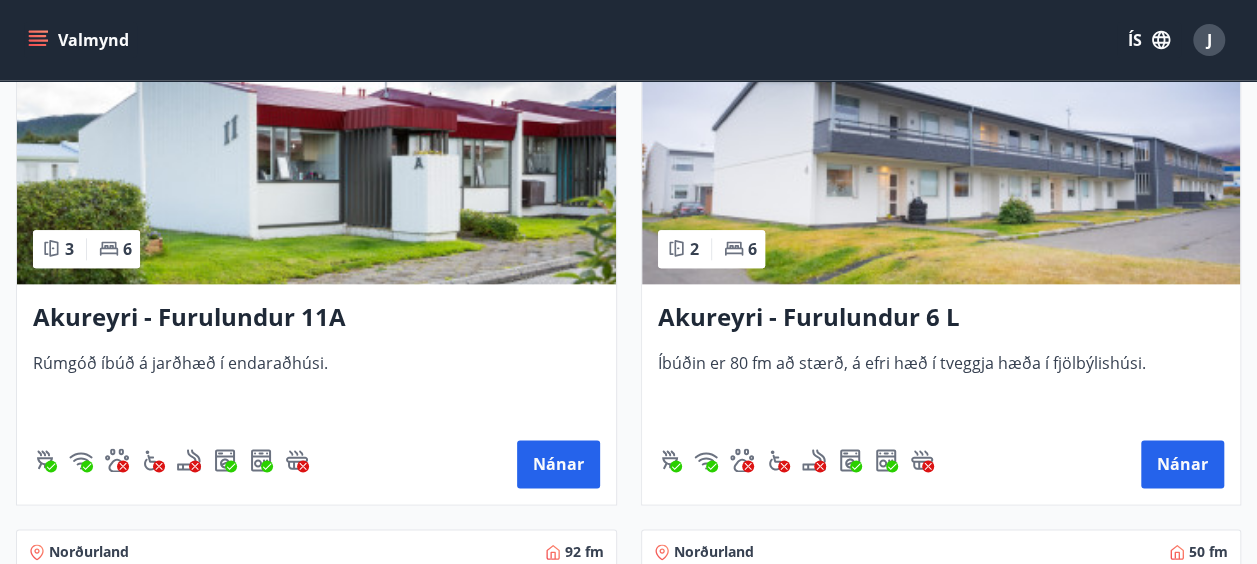 click on "Akureyri - Furulundur 11A" at bounding box center (316, 318) 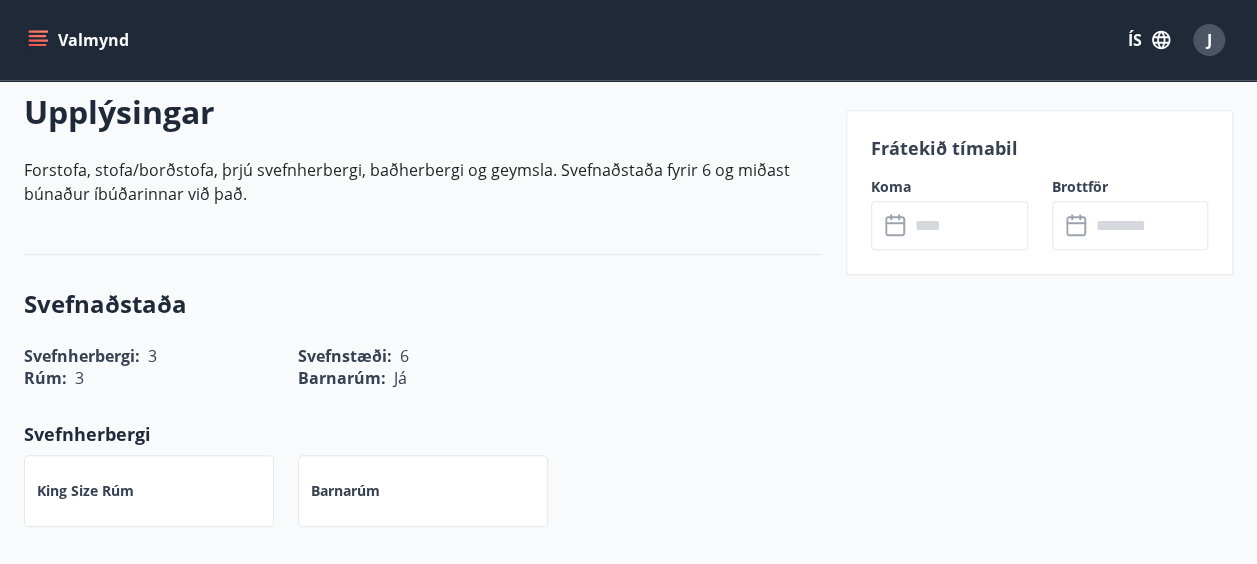 scroll, scrollTop: 603, scrollLeft: 0, axis: vertical 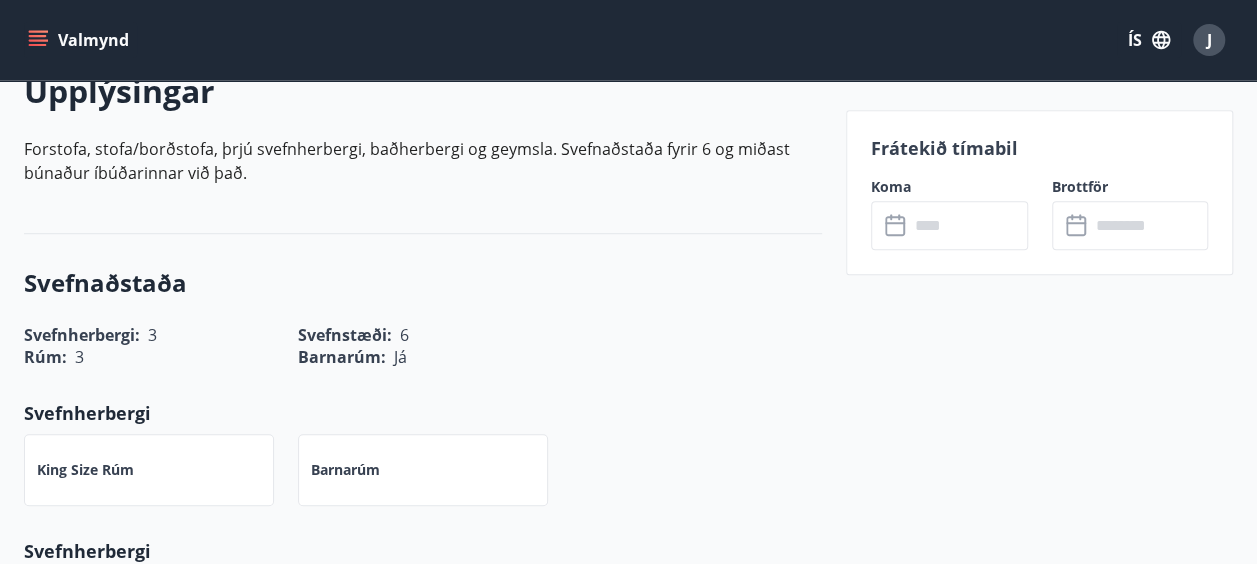 click on "Frátekið tímabil" at bounding box center [1039, 148] 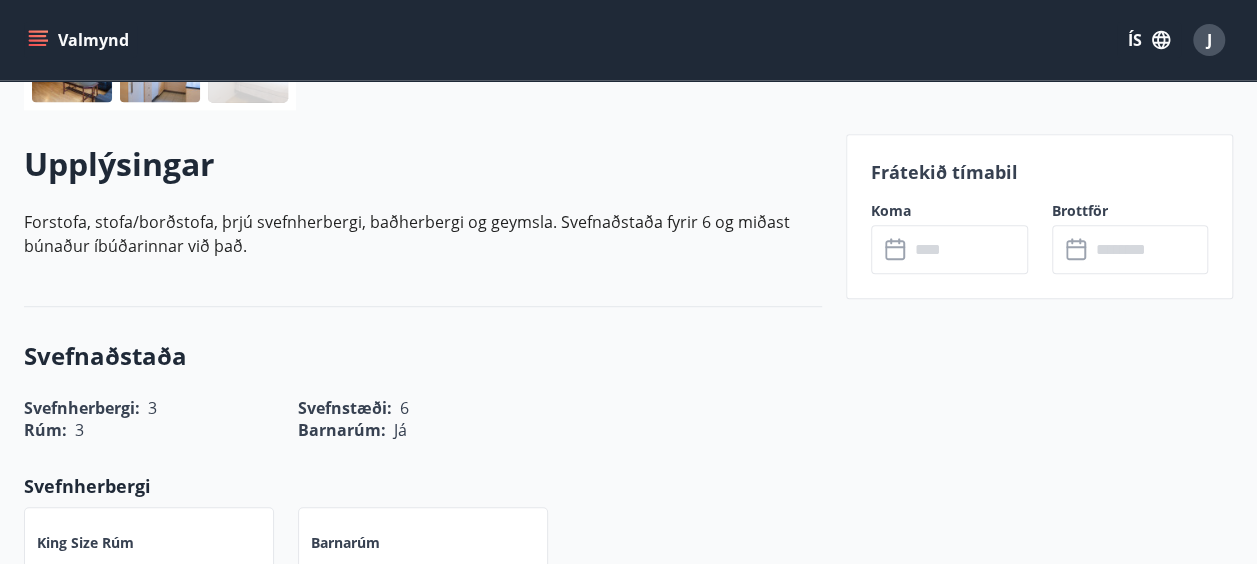 scroll, scrollTop: 530, scrollLeft: 0, axis: vertical 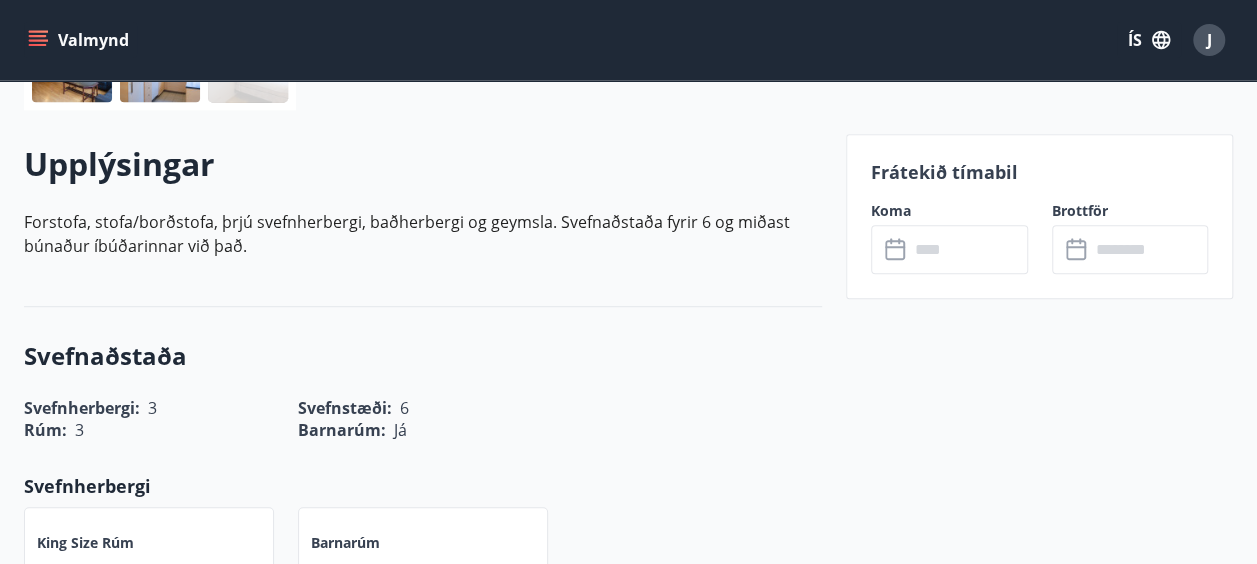 click at bounding box center [968, 249] 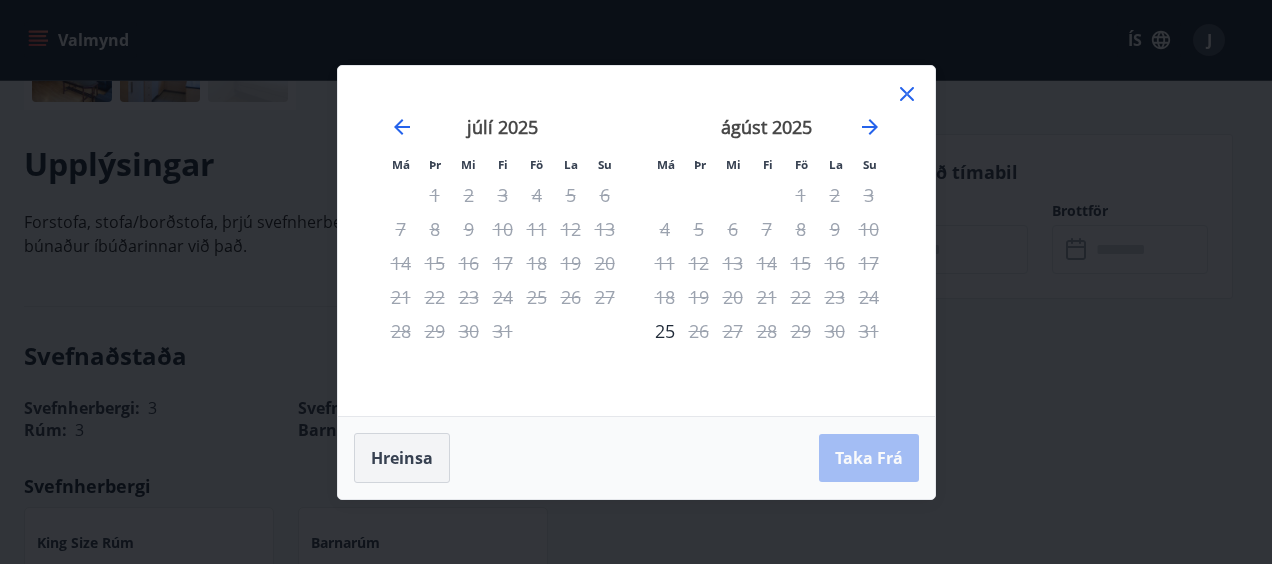 click on "Hreinsa" at bounding box center [402, 458] 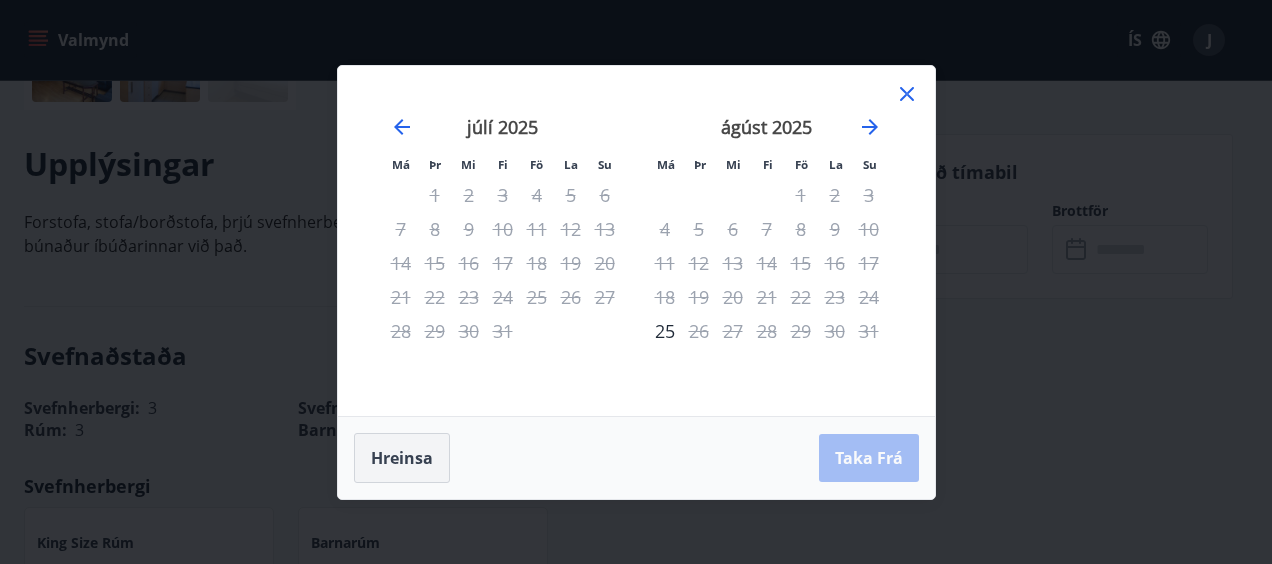 click on "Hreinsa" at bounding box center [402, 458] 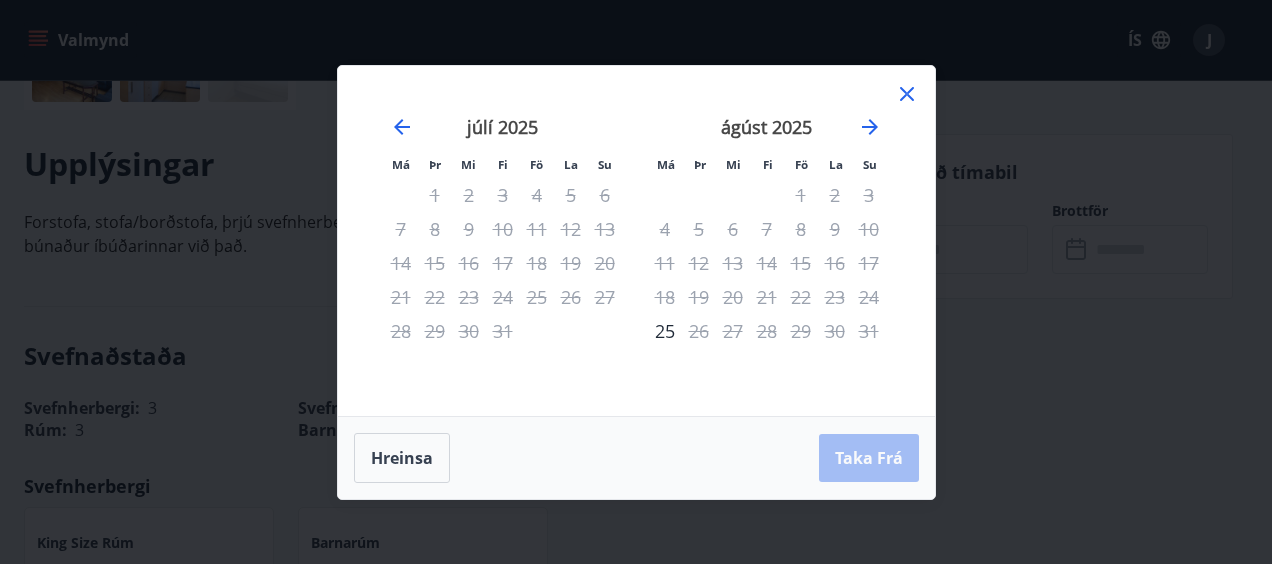 click 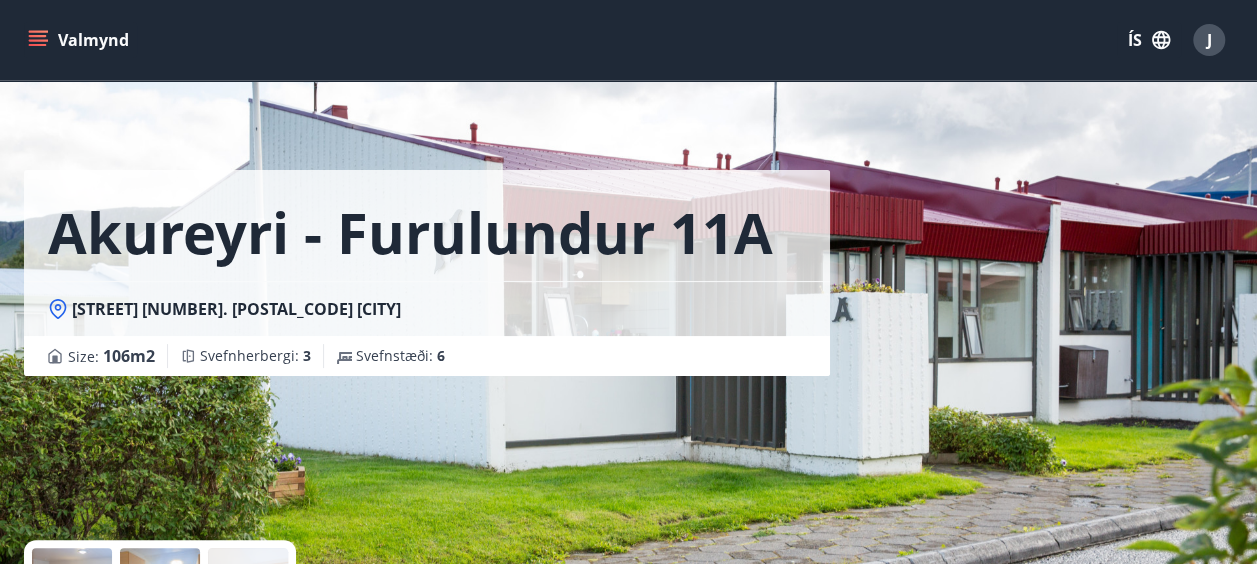 scroll, scrollTop: 0, scrollLeft: 0, axis: both 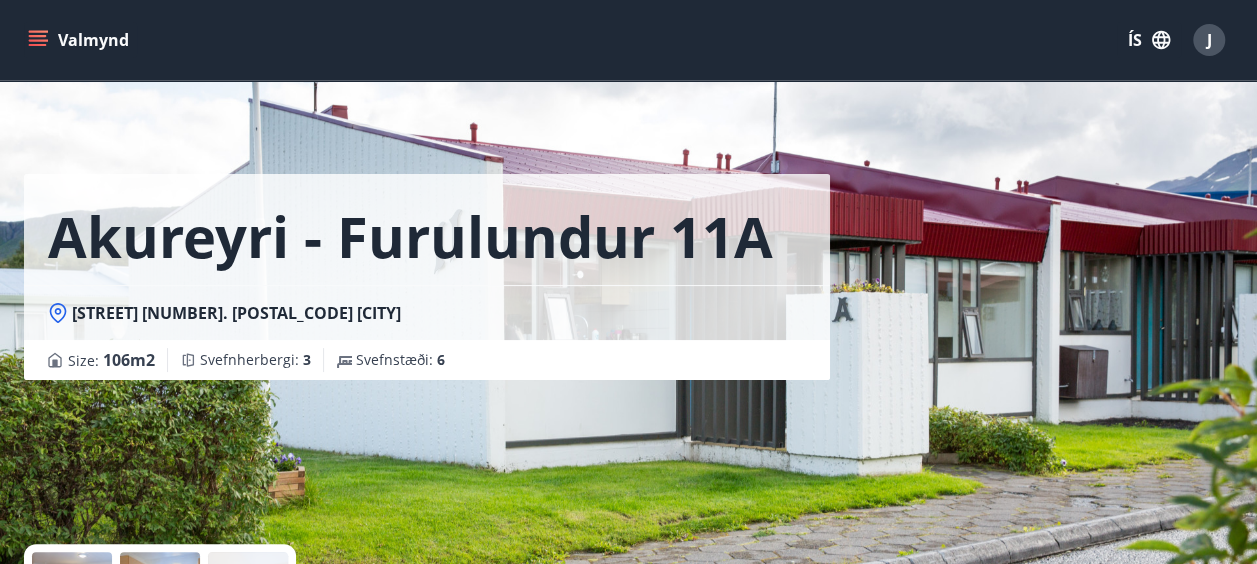 click on "[CITY] - [STREET] [NUMBER] [STREET] [NUMBER].  [POSTAL_CODE] [CITY] Size : 106 m2 Svefnherbergi : 3 Svefnstæði : 6" at bounding box center [427, 300] 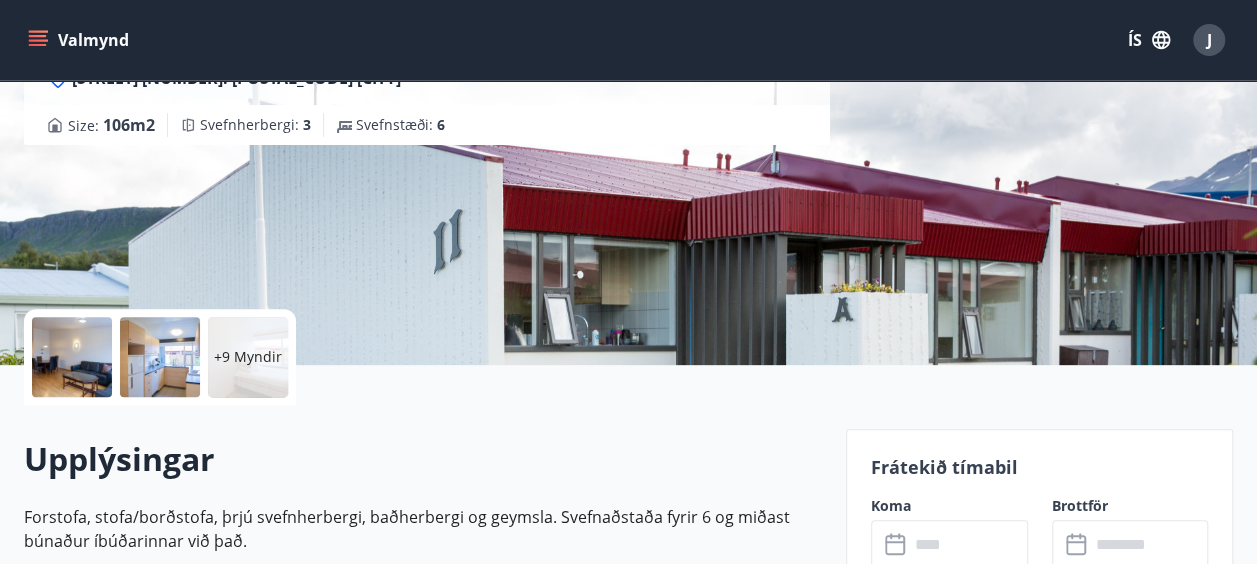 scroll, scrollTop: 0, scrollLeft: 0, axis: both 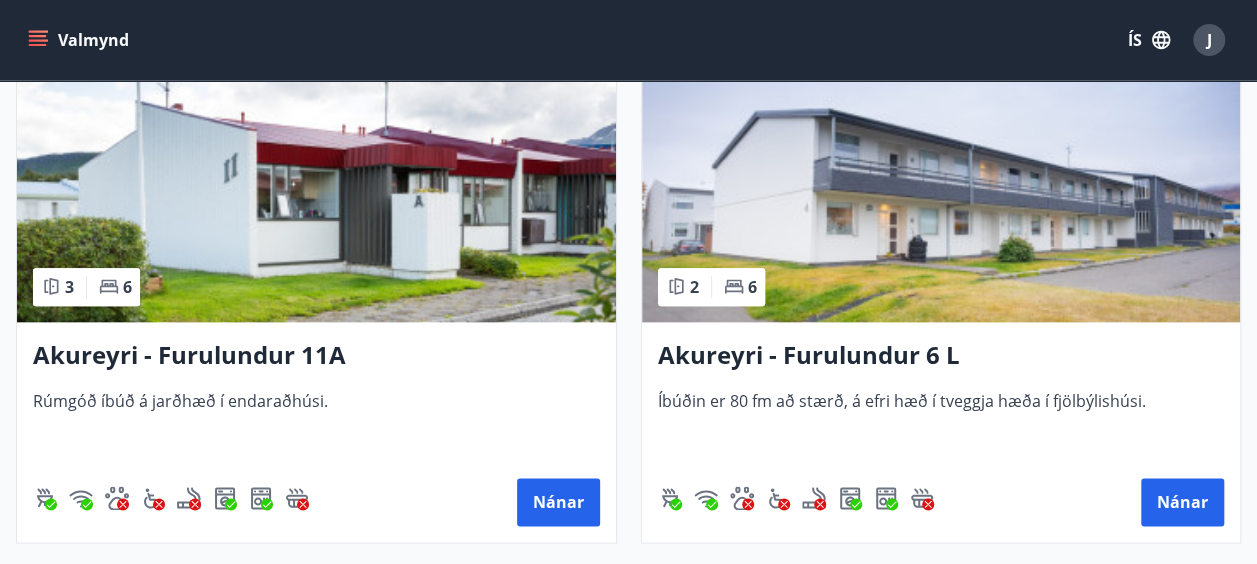 click on "Akureyri - Furulundur 6 L" at bounding box center [941, 356] 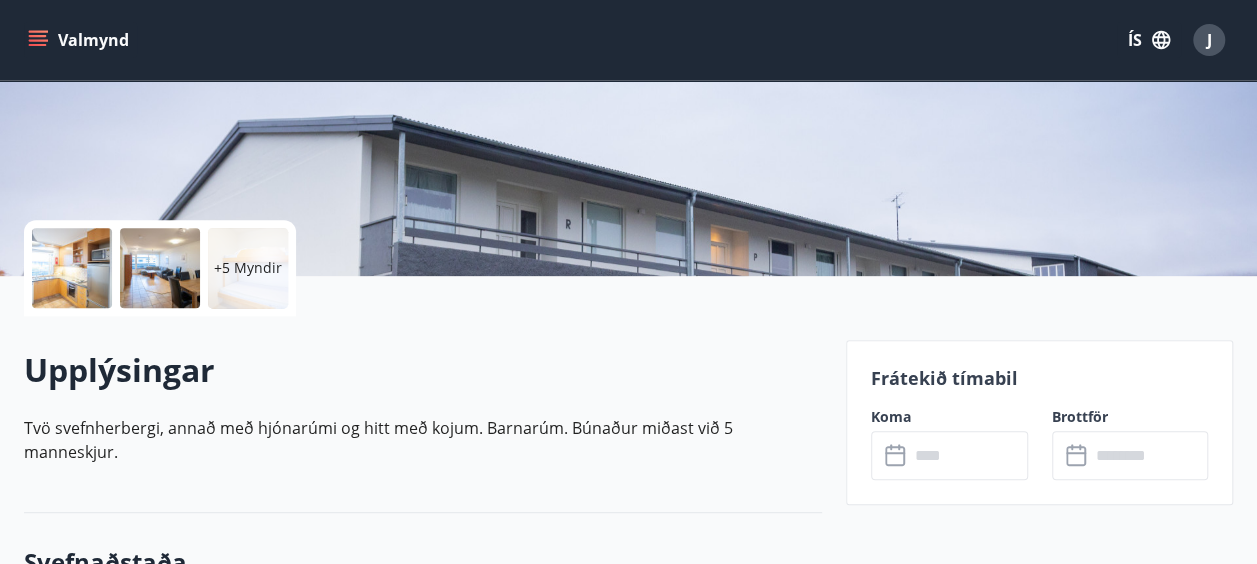 scroll, scrollTop: 326, scrollLeft: 0, axis: vertical 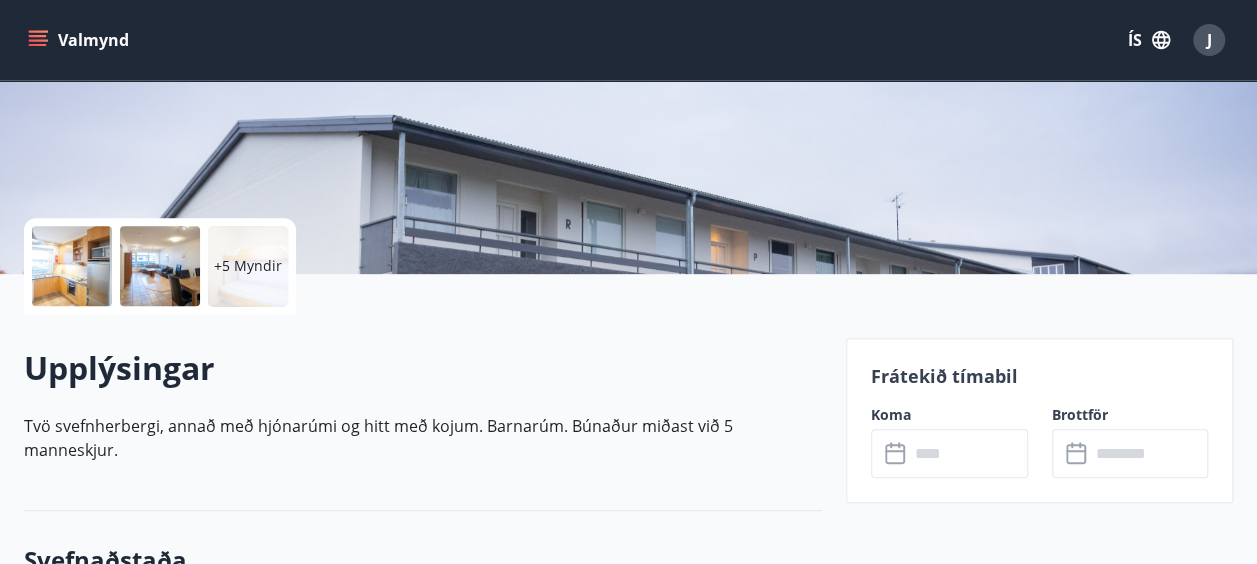 click on "Frátekið tímabil" at bounding box center (1039, 376) 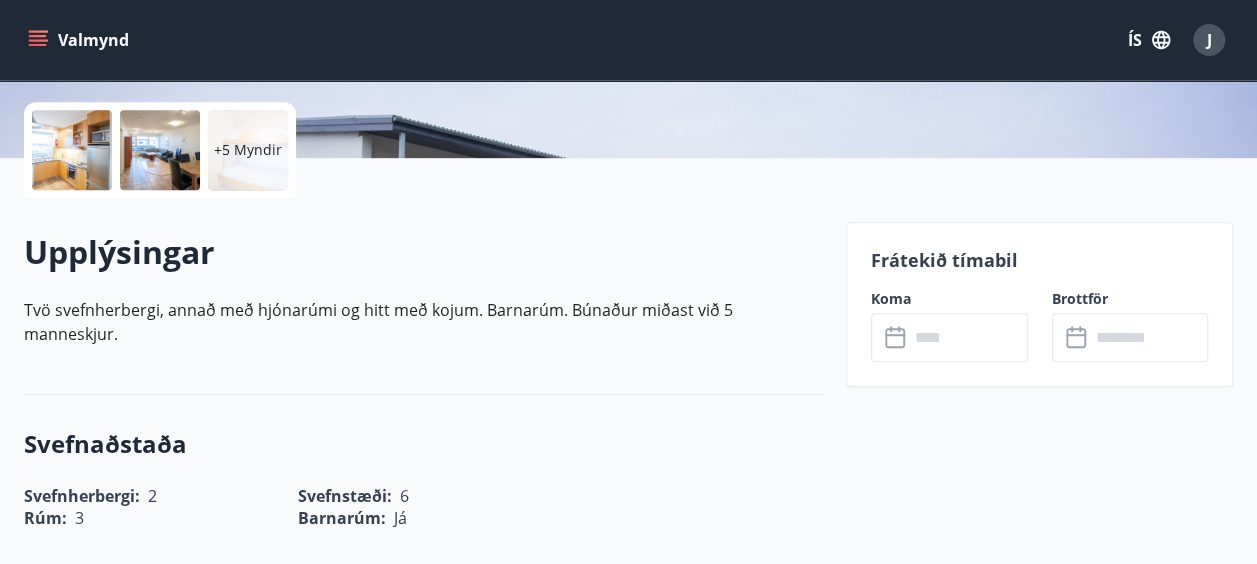 scroll, scrollTop: 444, scrollLeft: 0, axis: vertical 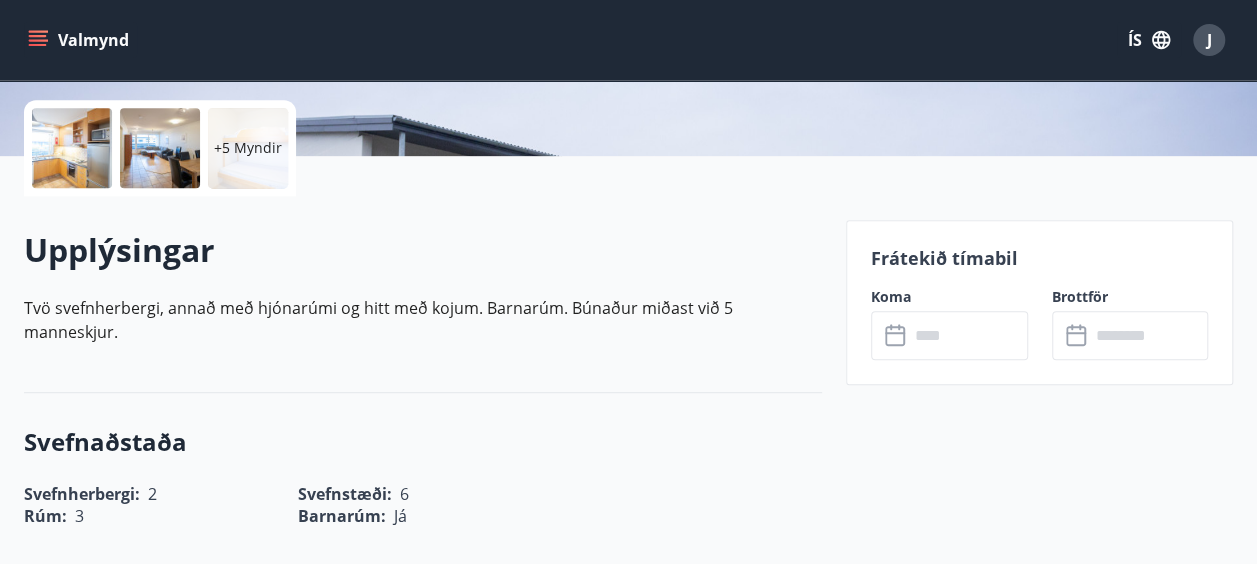 click on "Frátekið tímabil" at bounding box center [1039, 258] 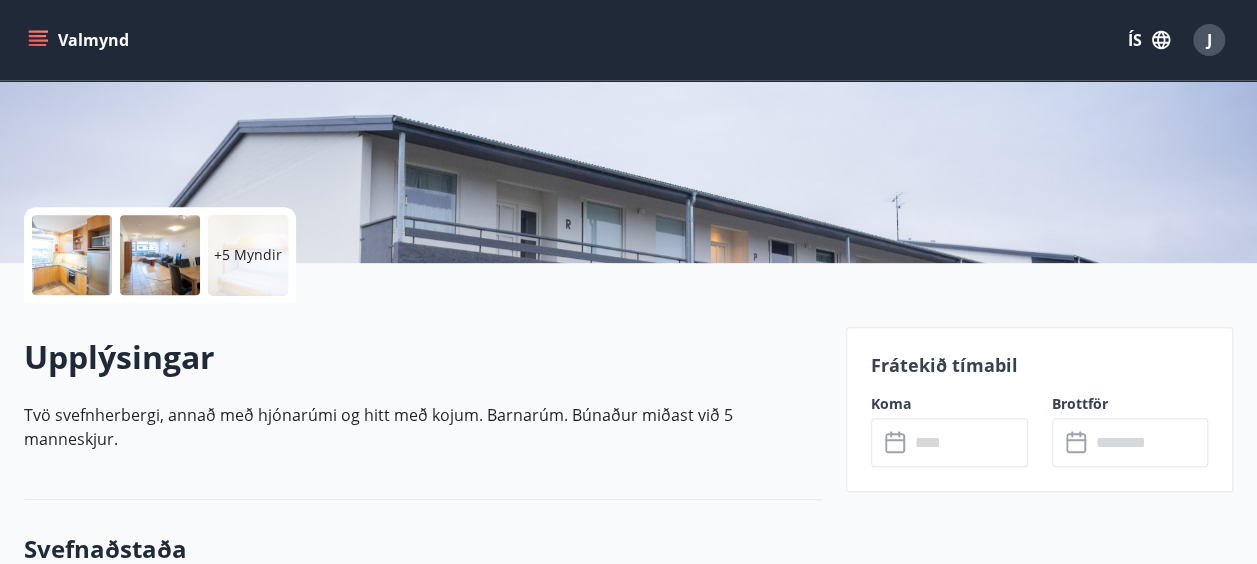scroll, scrollTop: 340, scrollLeft: 0, axis: vertical 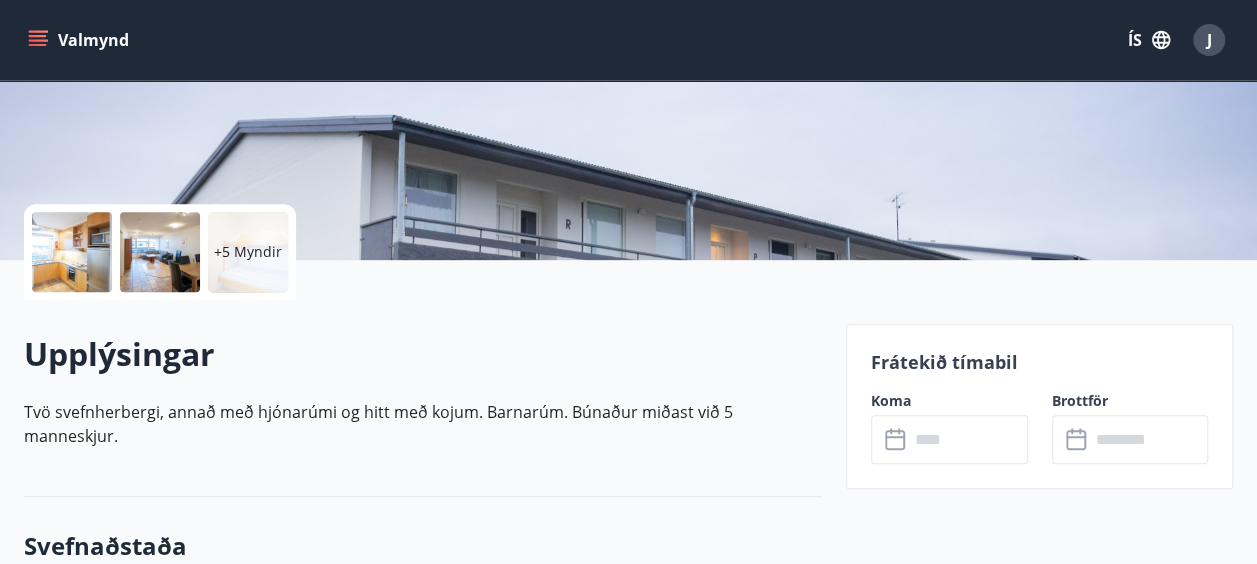 click on "Upplýsingar Tvö svefnherbergi, annað með hjónarúmi og hitt með kojum. Barnarúm. Búnaður miðast við 5 manneskjur." at bounding box center [423, 398] 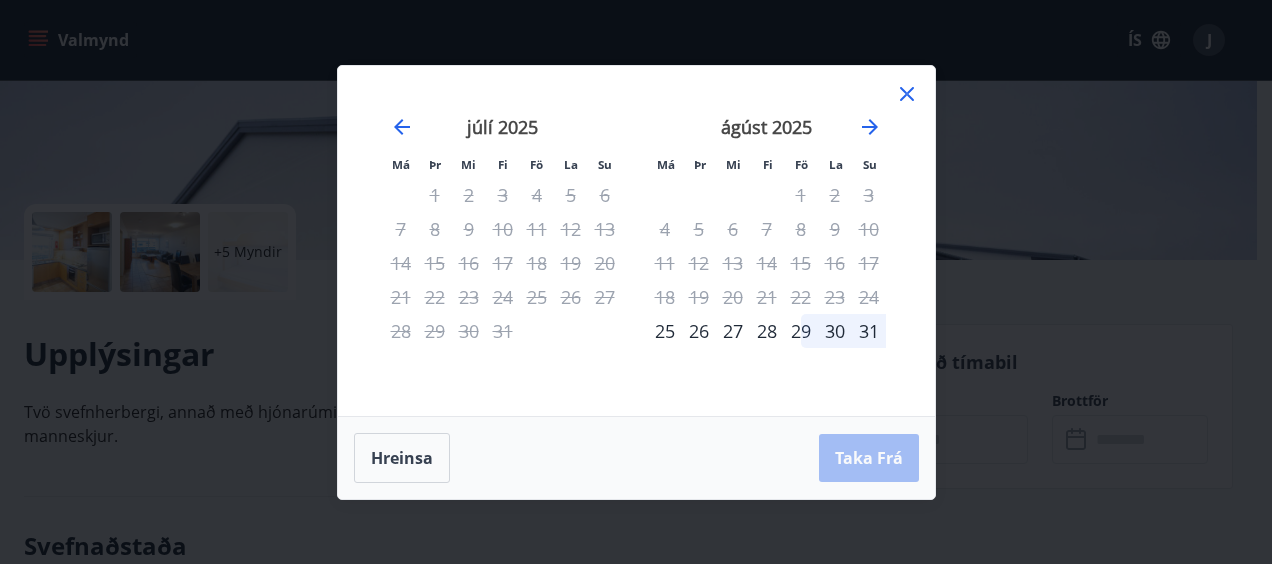 click 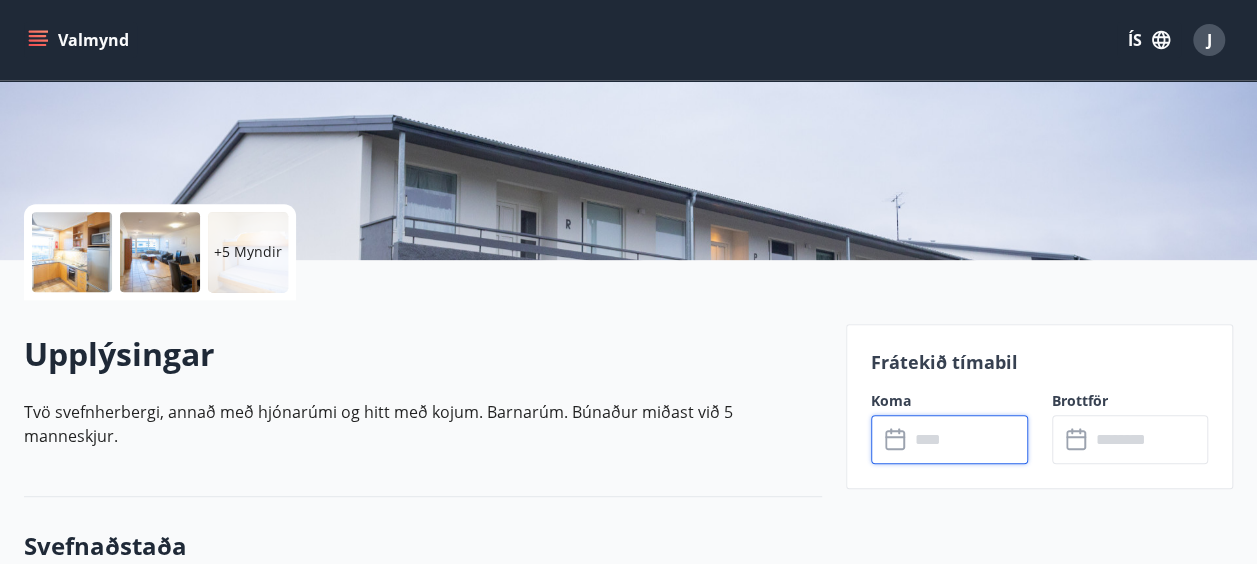click at bounding box center [968, 439] 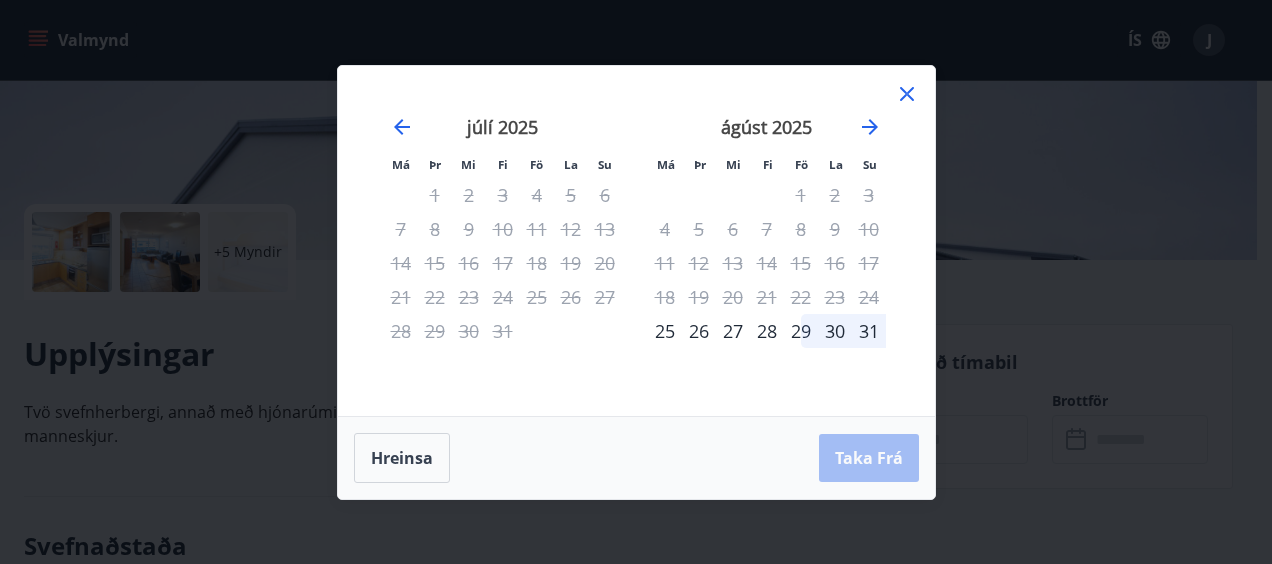 click at bounding box center (907, 97) 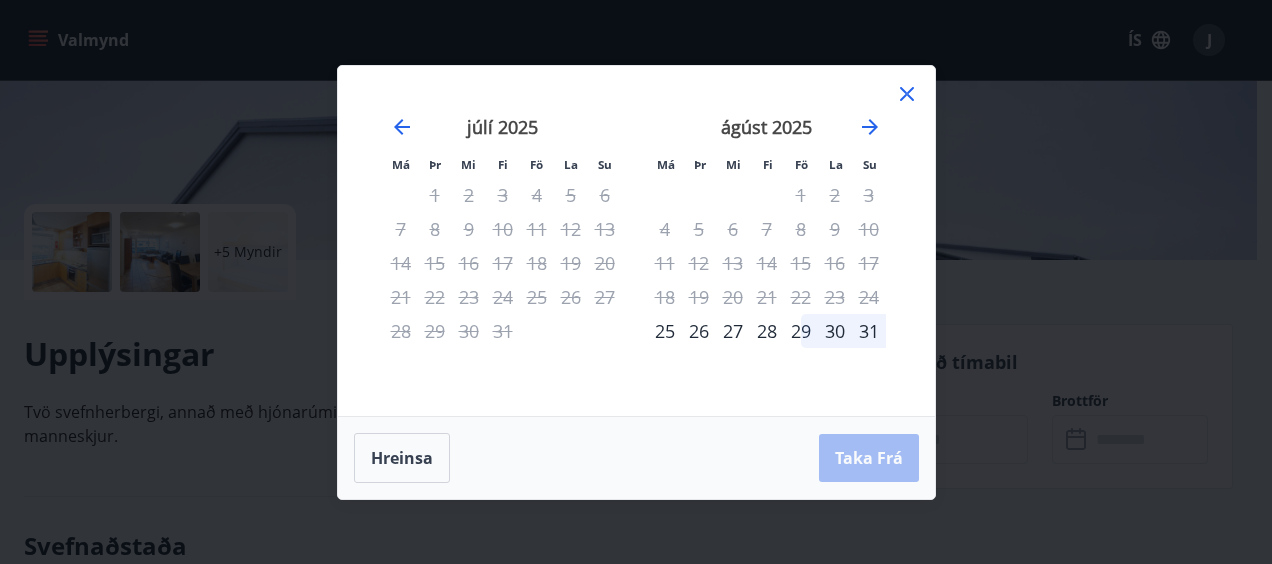 click 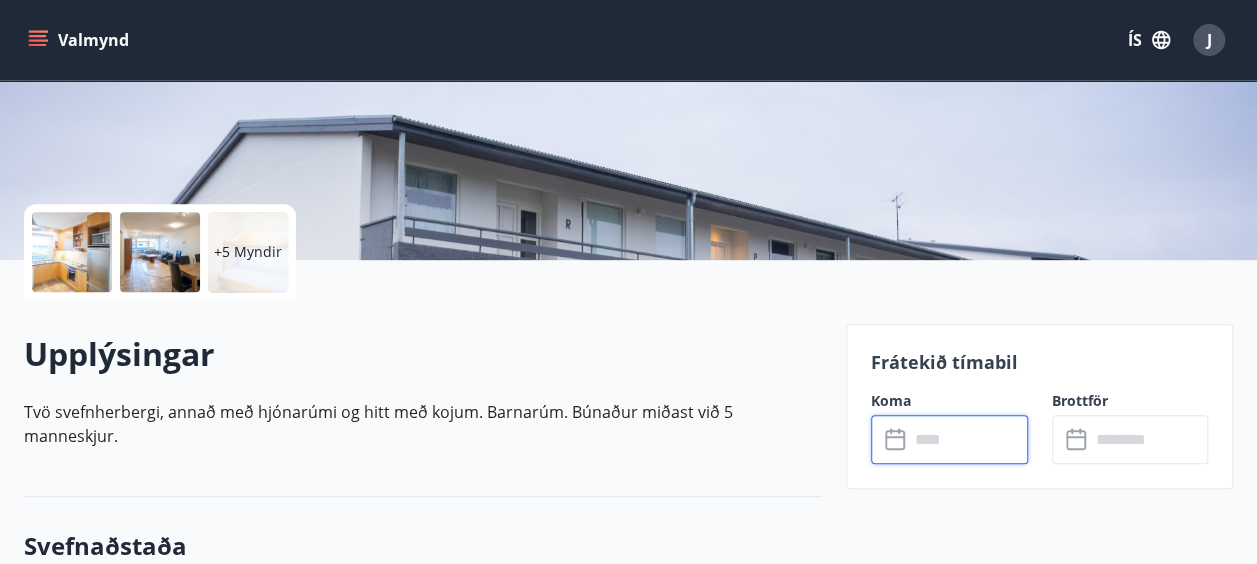 click on "[CITY] - [STREET] [NUMBER] [STREET] [NUMBER], [POSTAL_CODE] [CITY] Size : 79 m2 Svefnherbergi : 2 Svefnstæði : 6" at bounding box center (628, -40) 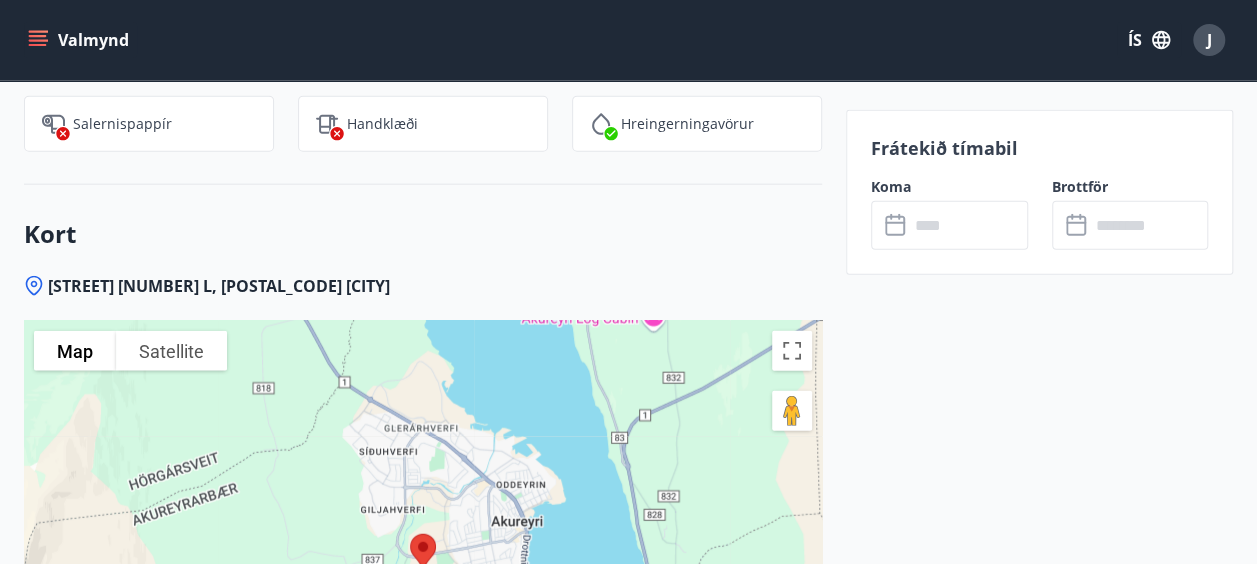 scroll, scrollTop: 2288, scrollLeft: 0, axis: vertical 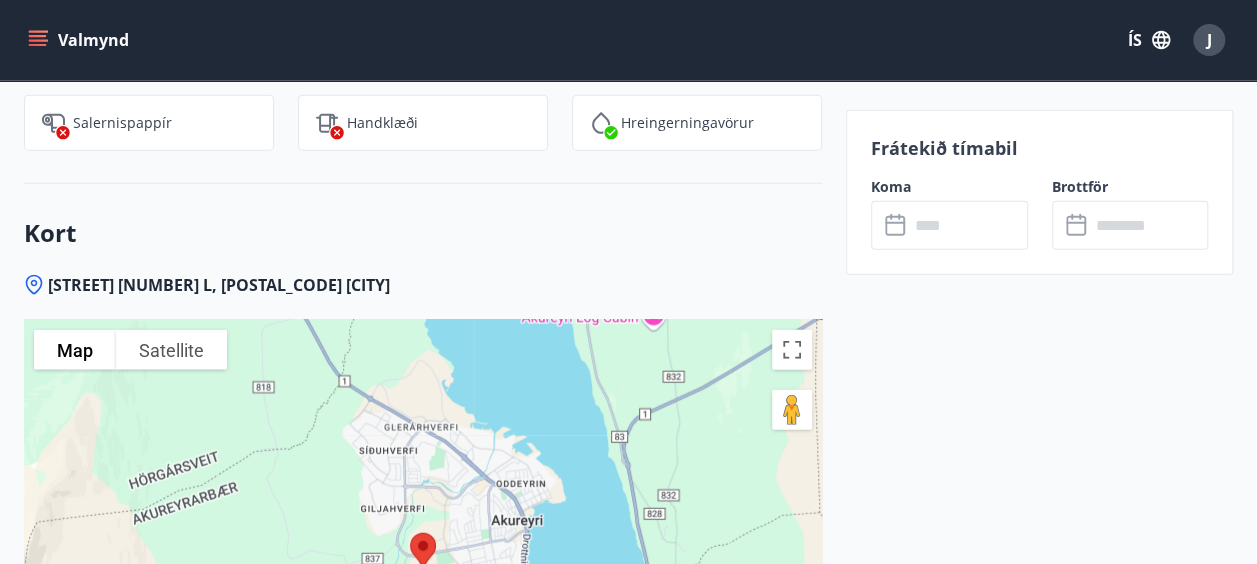 click on "[STREET] [NUMBER] L, [POSTAL_CODE] [CITY]" at bounding box center [219, 285] 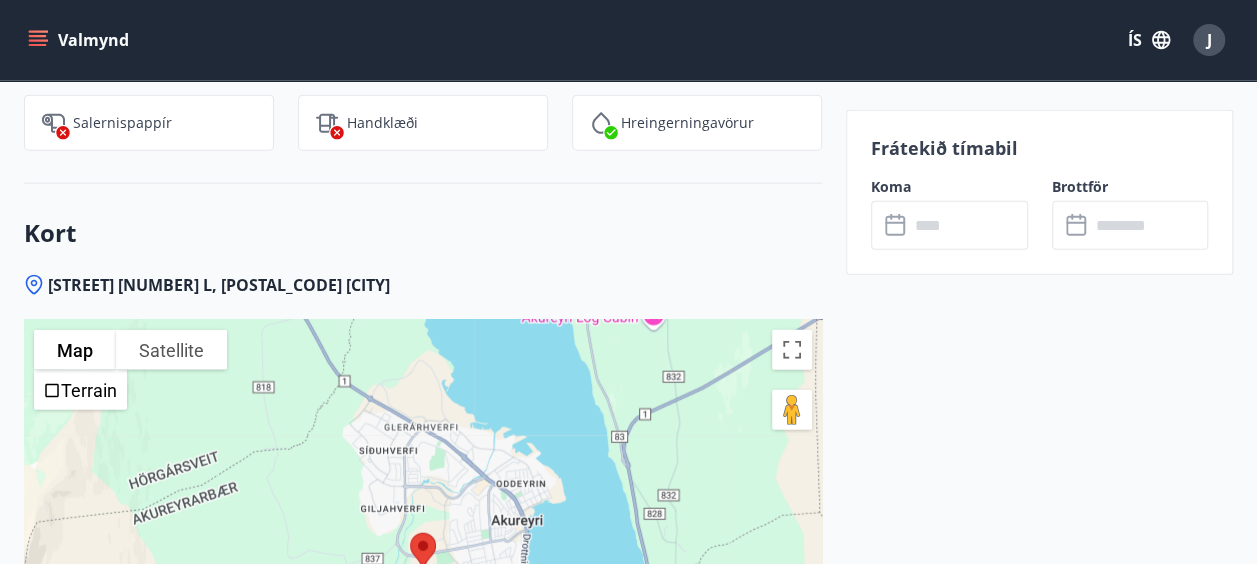 click at bounding box center (968, 225) 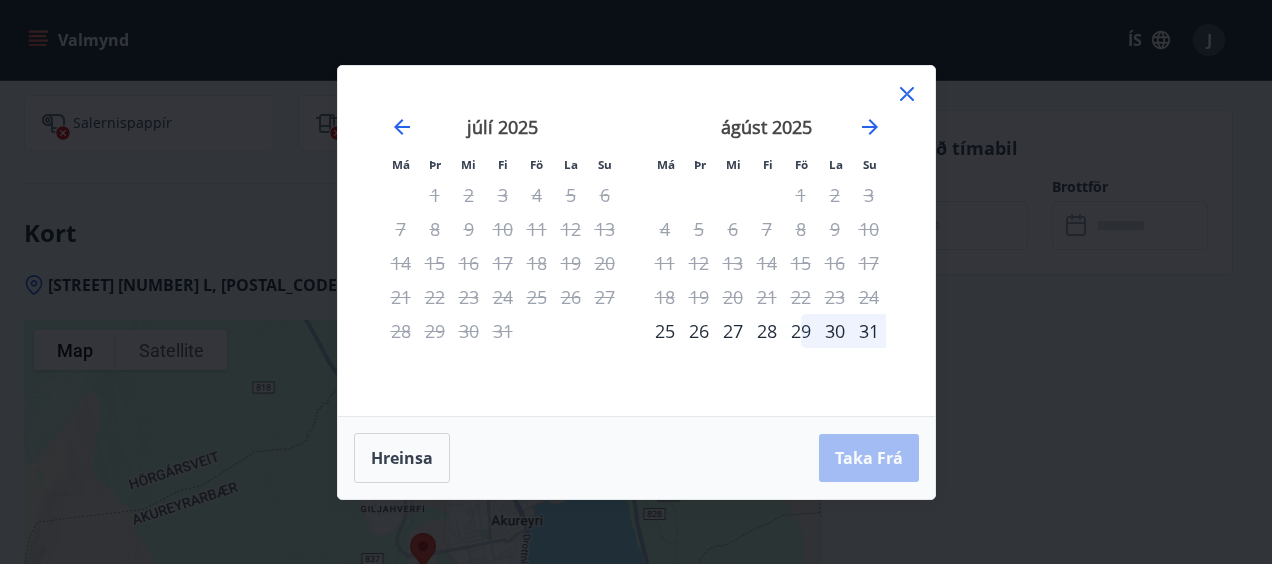click on "Hreinsa Taka Frá" at bounding box center [636, 458] 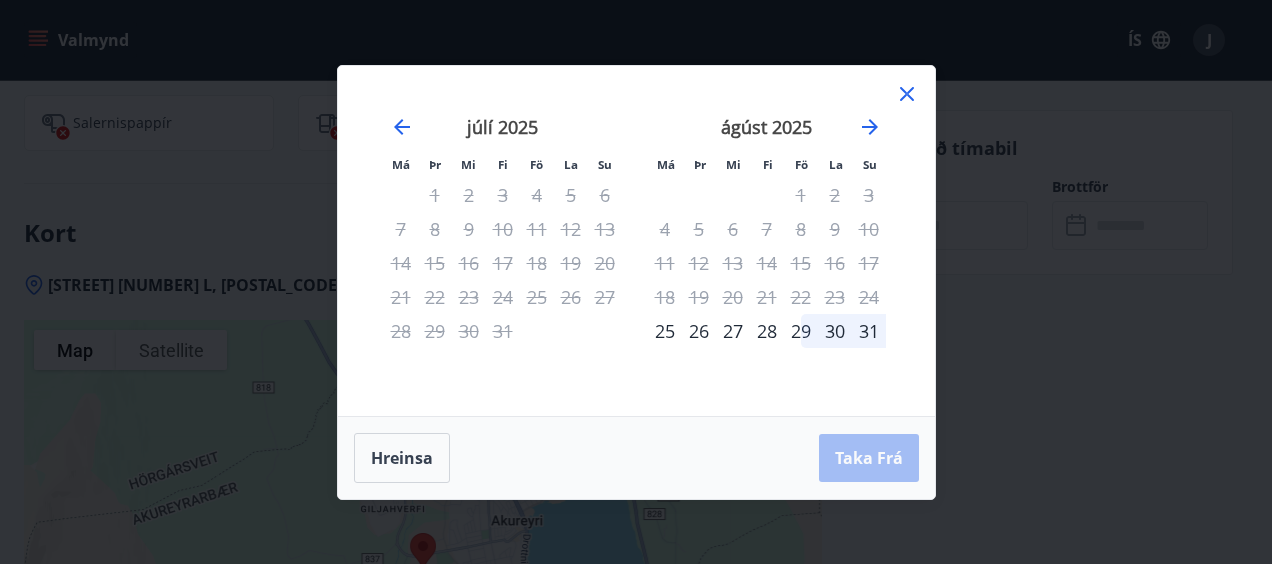 click on "Hreinsa Taka Frá" at bounding box center [636, 458] 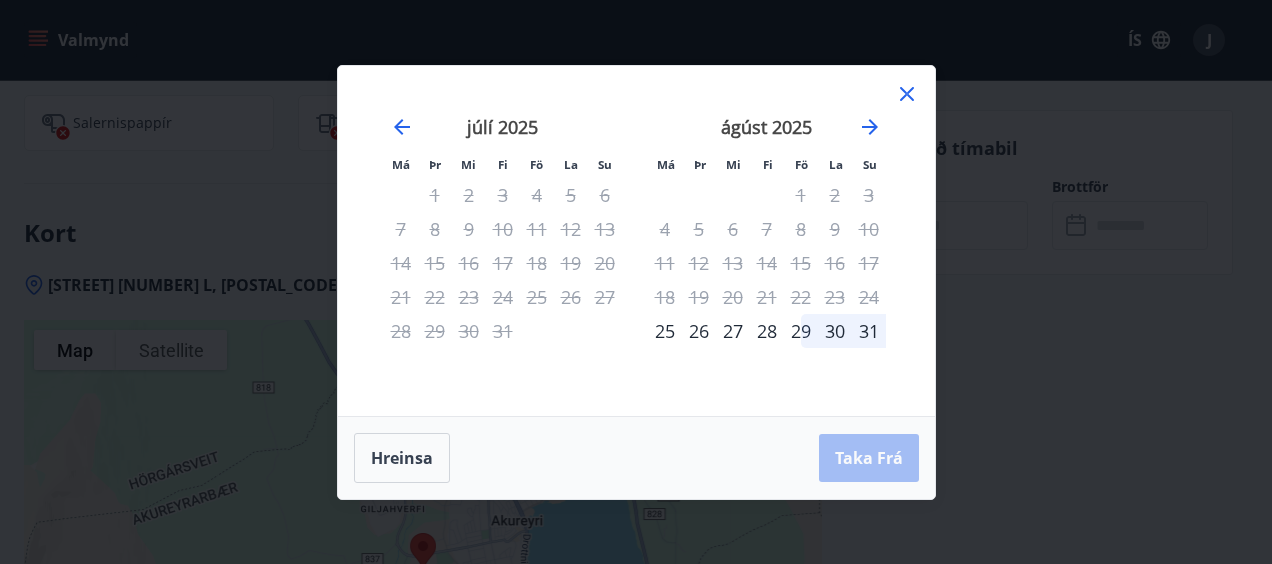 click on "Má Þr Mi Fi Fö La Su Má Þr Mi Fi Fö La Su júní 2025 1 2 3 4 5 6 7 8 9 10 11 12 13 14 15 16 17 18 19 20 21 22 23 24 25 26 27 28 29 30 júlí 2025 1 2 3 4 5 6 7 8 9 10 11 12 13 14 15 16 17 18 19 20 21 22 23 24 25 26 27 28 29 30 31 ágúst 2025 1 2 3 4 5 6 7 8 9 10 11 12 13 14 15 16 17 18 19 20 21 22 23 24 25 26 27 28 29 30 31 september 2025 1 2 3 4 5 6 7 8 9 10 11 12 13 14 15 16 17 18 19 20 21 22 23 24 25 26 27 28 29 30" at bounding box center (636, 241) 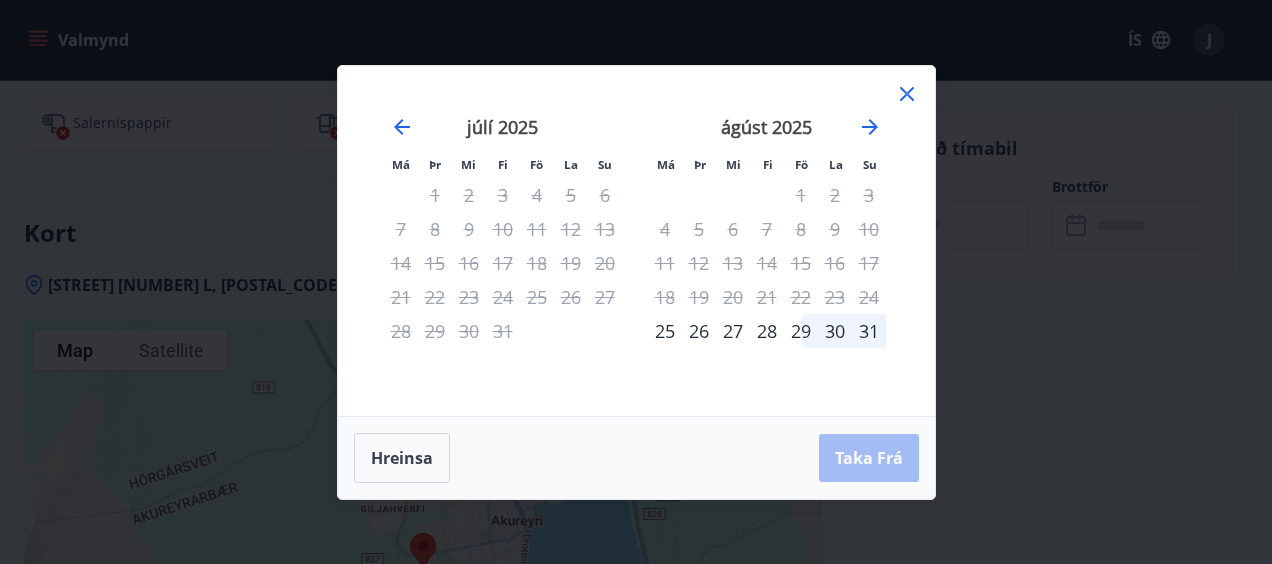 click 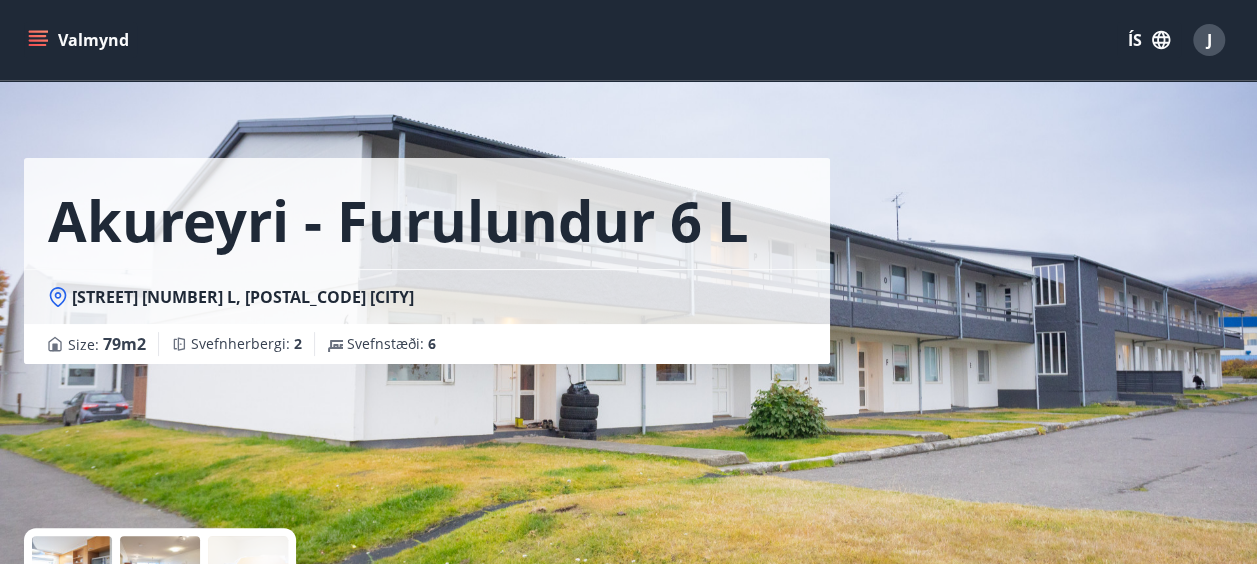 scroll, scrollTop: 0, scrollLeft: 0, axis: both 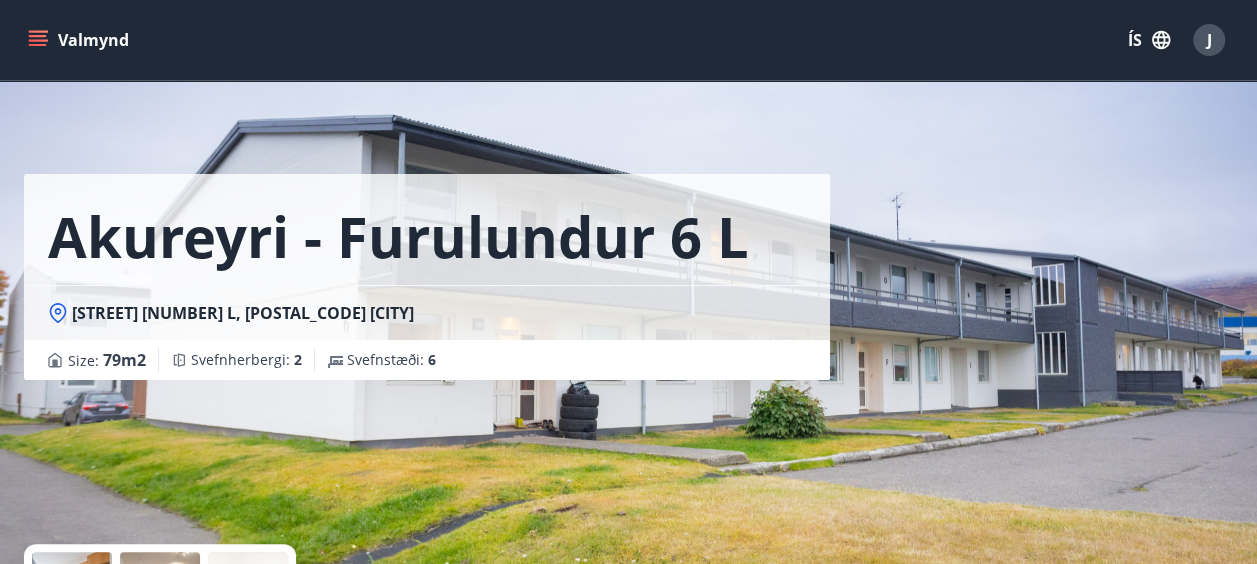 click on "[CITY] - [STREET] [NUMBER] [STREET] [NUMBER], [POSTAL_CODE] [CITY] Size : 79 m2 Svefnherbergi : 2 Svefnstæði : 6" at bounding box center [628, 300] 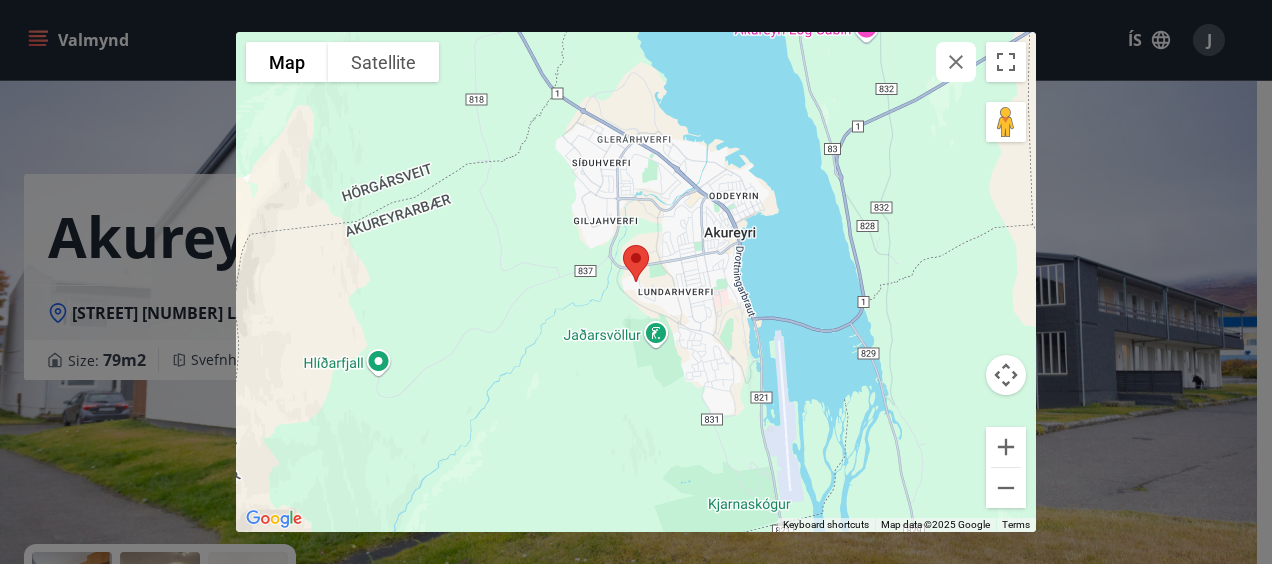 click 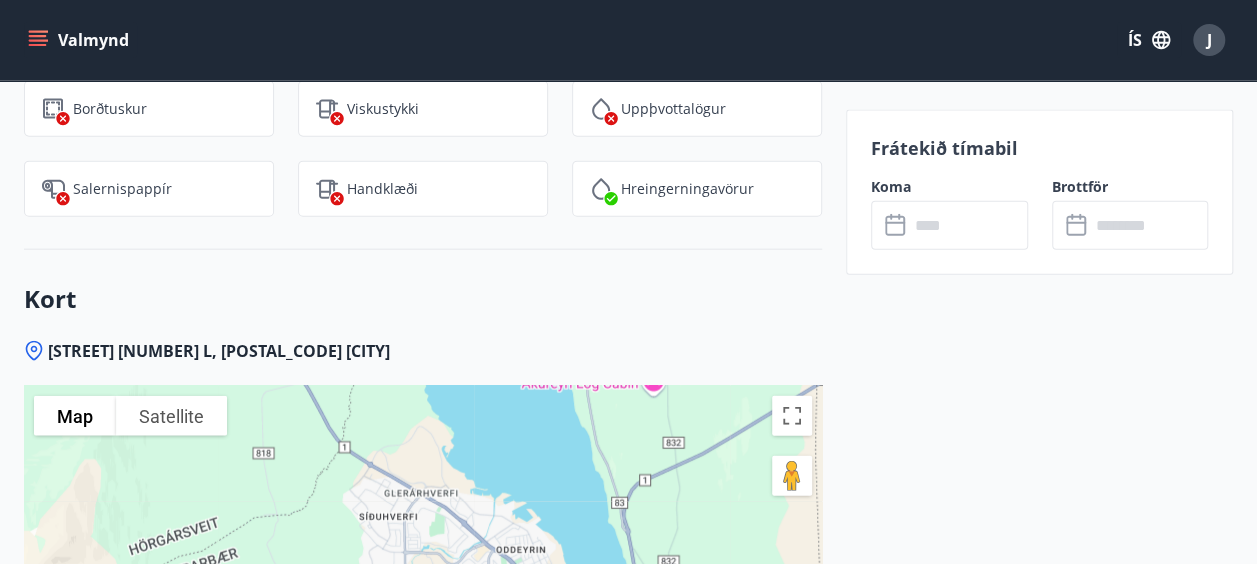 scroll, scrollTop: 2229, scrollLeft: 0, axis: vertical 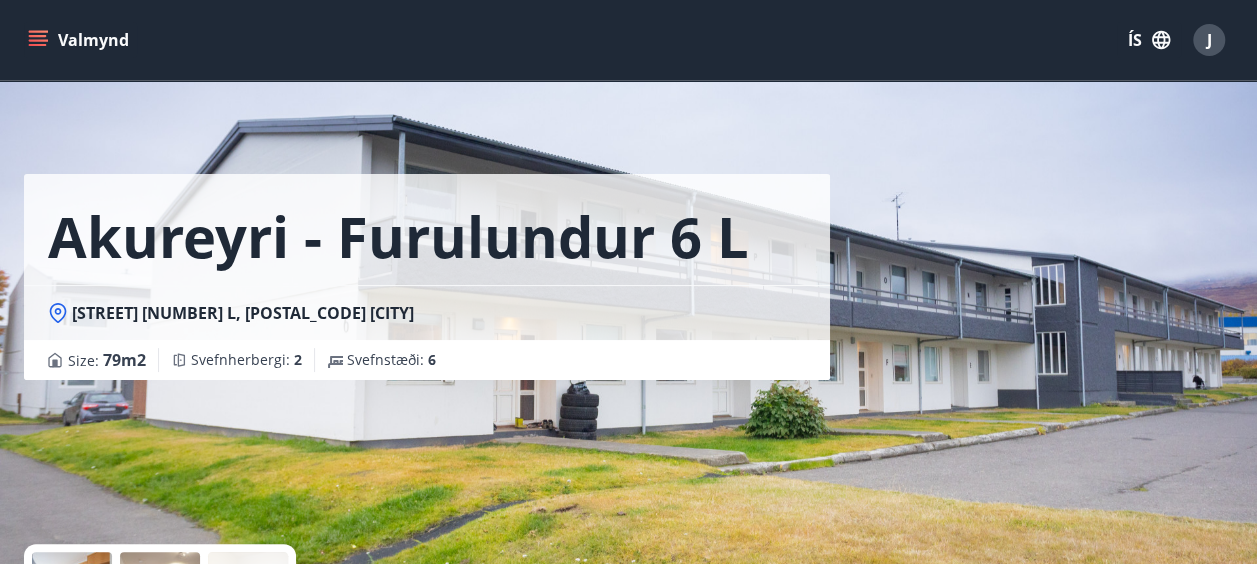 click on "Size : 79 m2 Svefnherbergi : 2 Svefnstæði : 6" at bounding box center [427, 360] 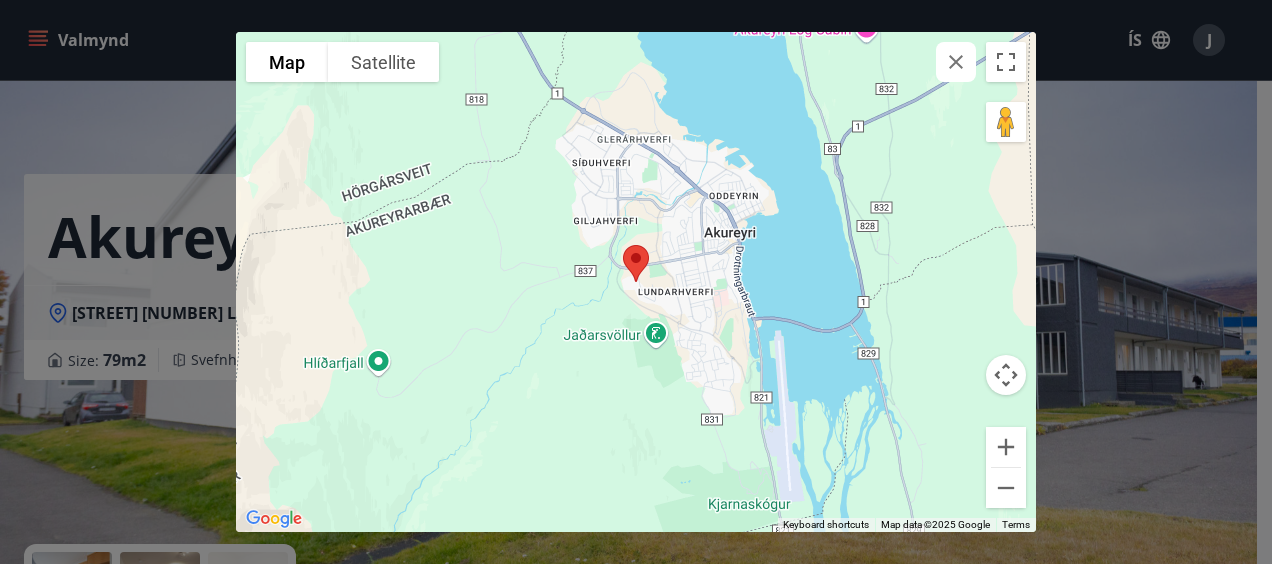 click on "To navigate the map with touch gestures double-tap and hold your finger on the map, then drag the map. ← Move left → Move right ↑ Move up ↓ Move down + Zoom in - Zoom out Home Jump left by 75% End Jump right by 75% Page Up Jump up by 75% Page Down Jump down by 75% Map Terrain Satellite Labels Keyboard shortcuts Map Data Map data ©2025 Google Map data ©2025 Google 1 km  Click to toggle between metric and imperial units Terms Report a map error" at bounding box center [636, 282] 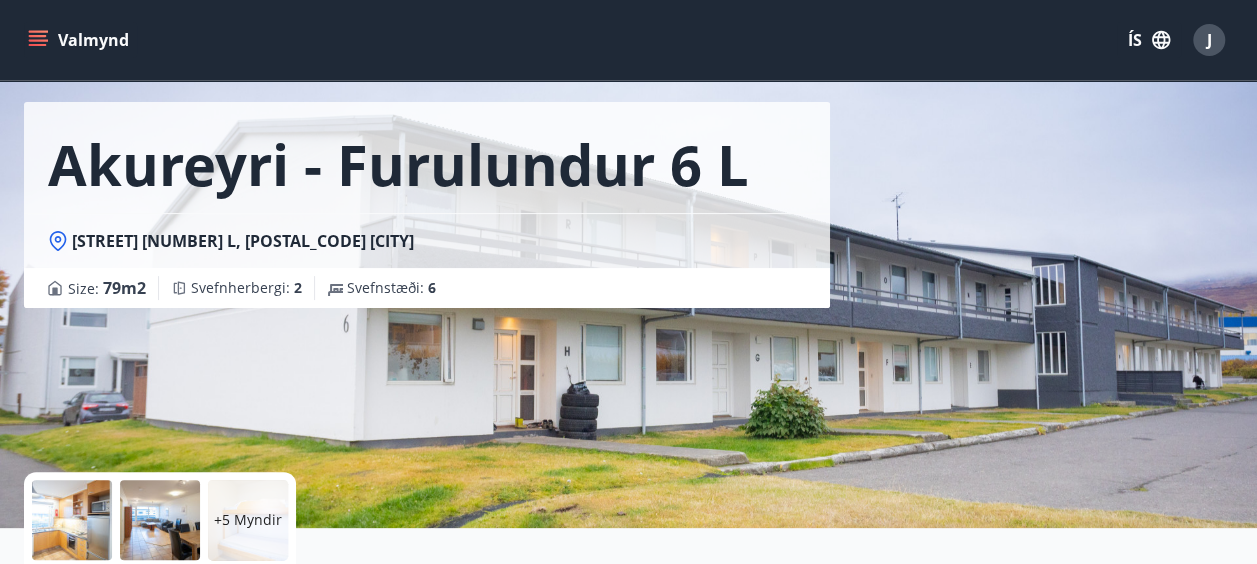 scroll, scrollTop: 0, scrollLeft: 0, axis: both 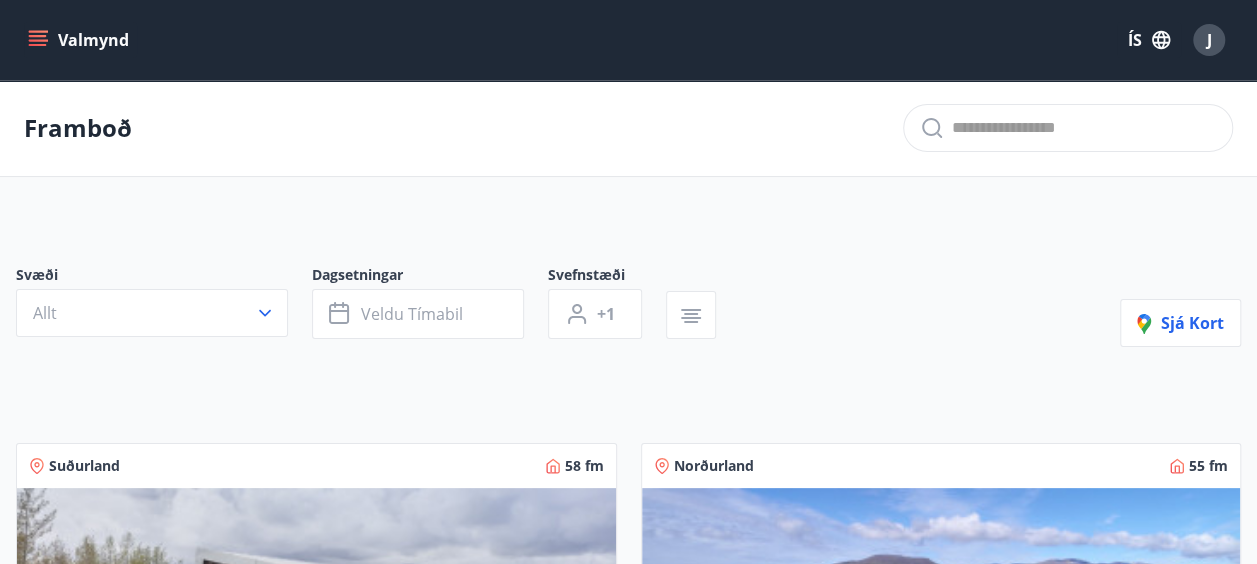 click on "Framboð" at bounding box center [78, 128] 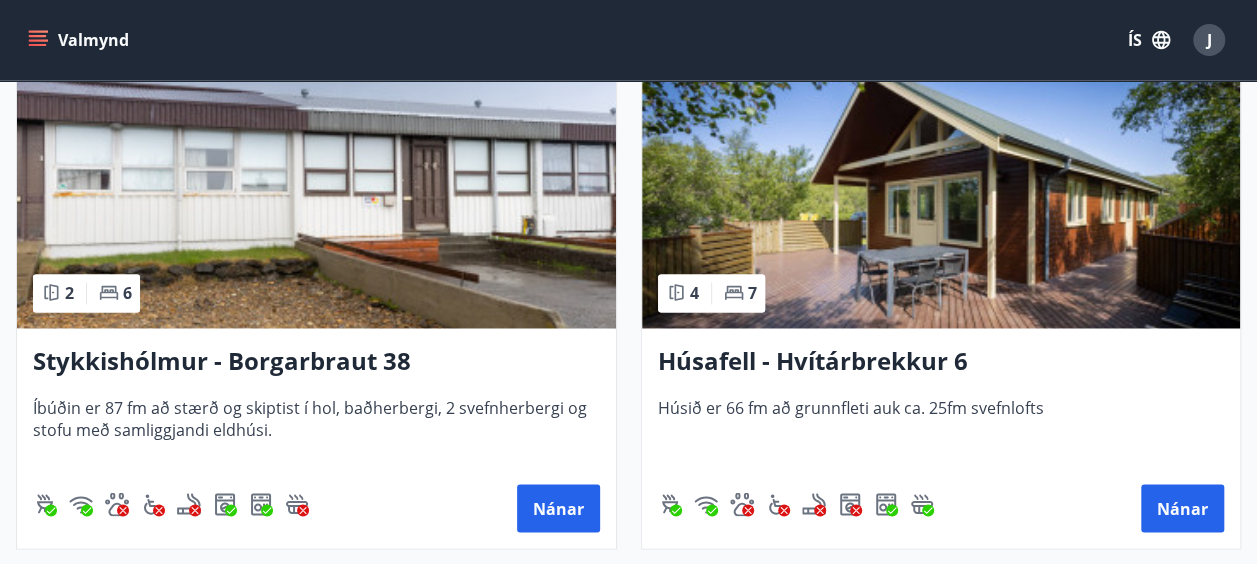 scroll, scrollTop: 1500, scrollLeft: 0, axis: vertical 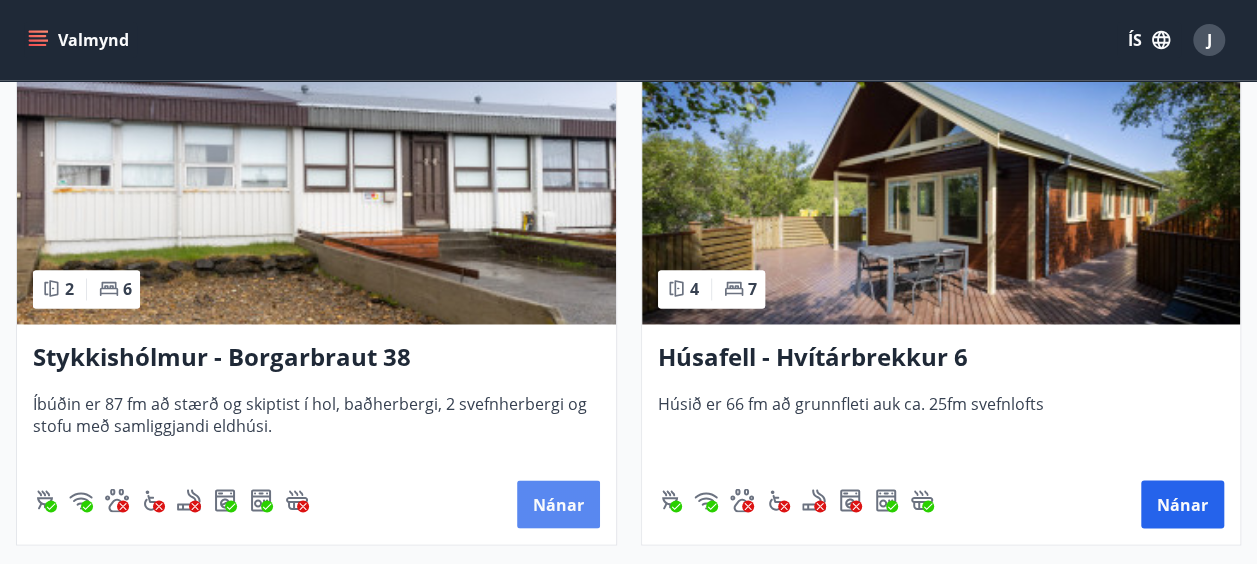 click on "Nánar" at bounding box center (558, 504) 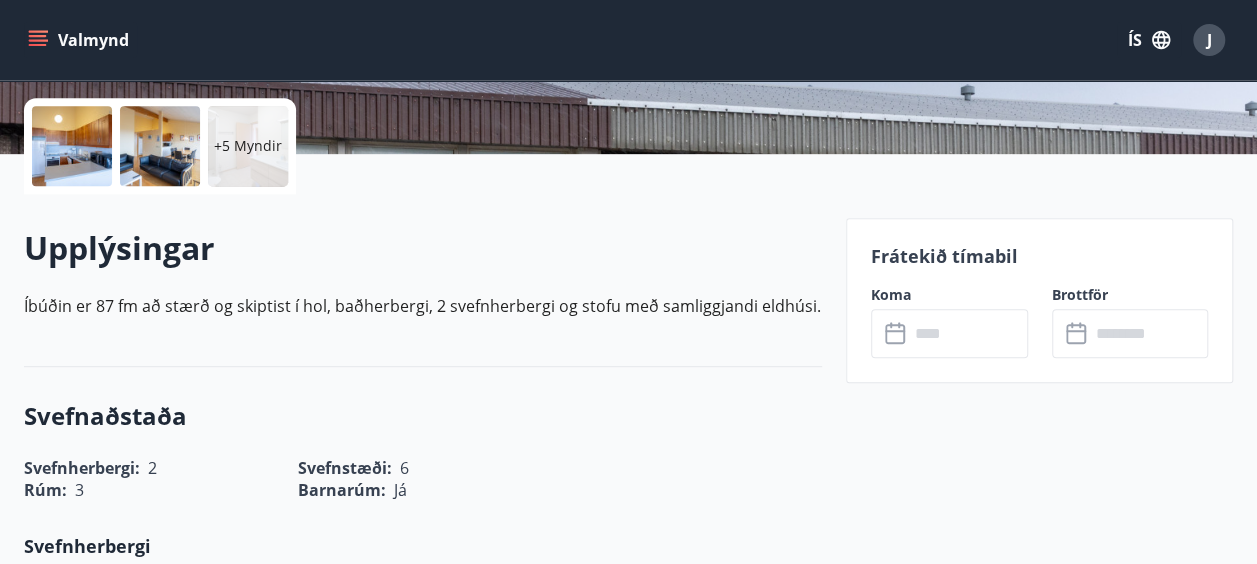 scroll, scrollTop: 451, scrollLeft: 0, axis: vertical 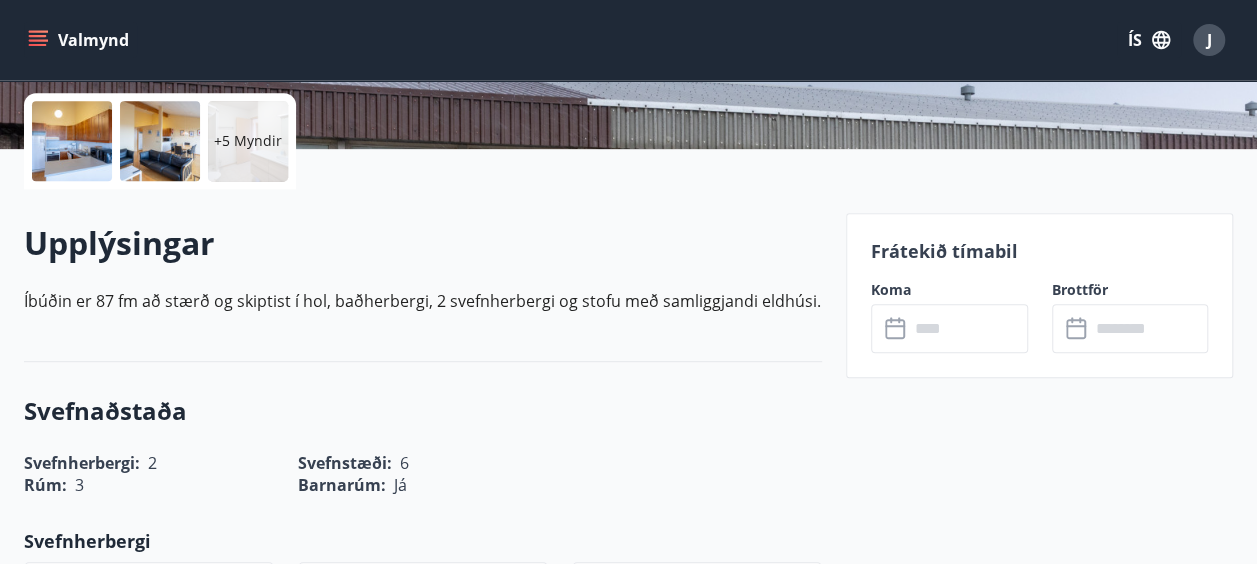click on "Frátekið tímabil" at bounding box center (1039, 251) 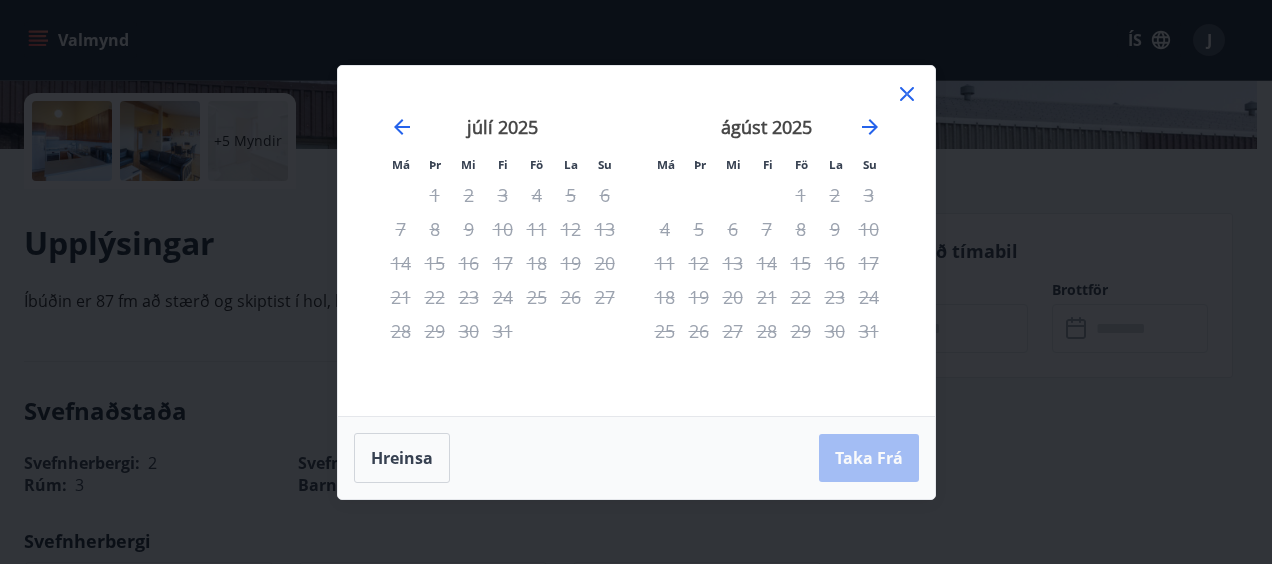 click at bounding box center [907, 97] 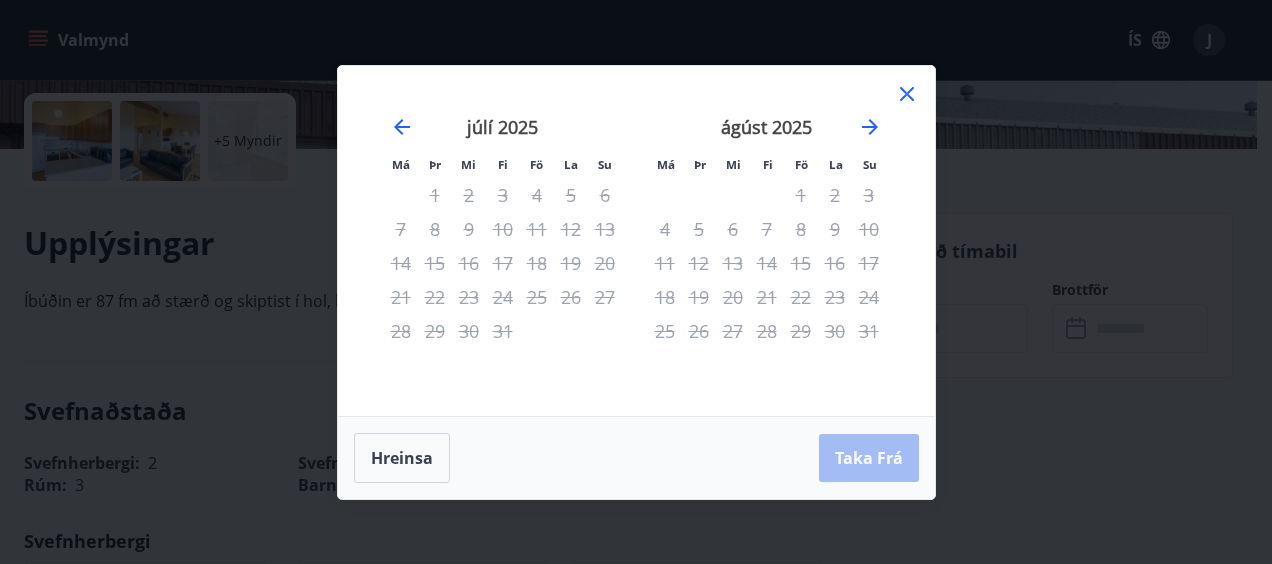 click 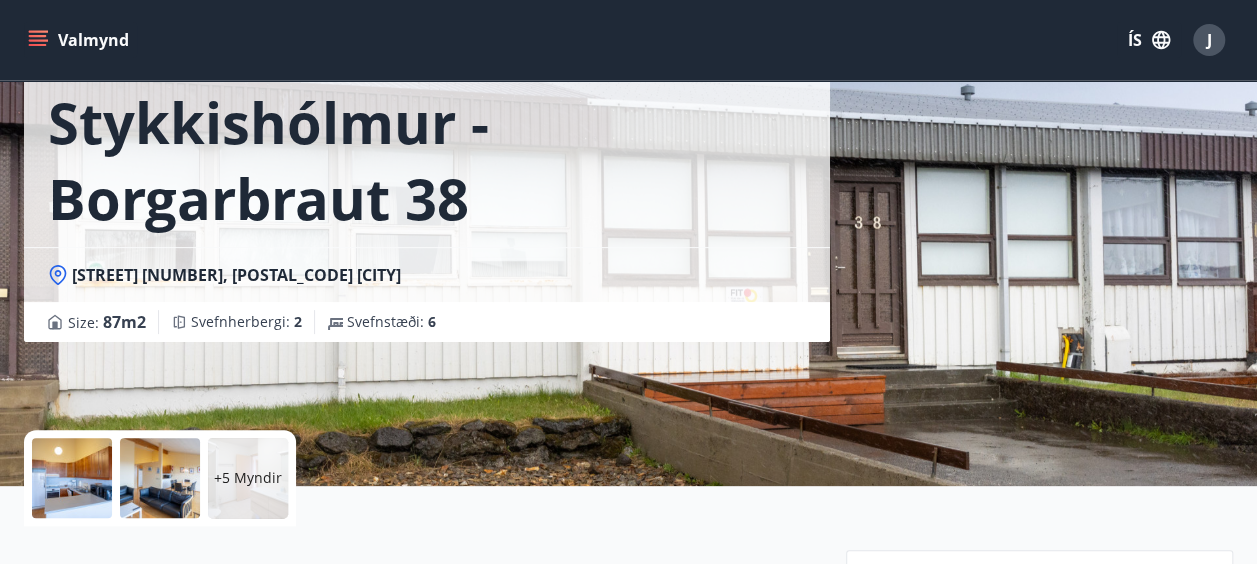 scroll, scrollTop: 0, scrollLeft: 0, axis: both 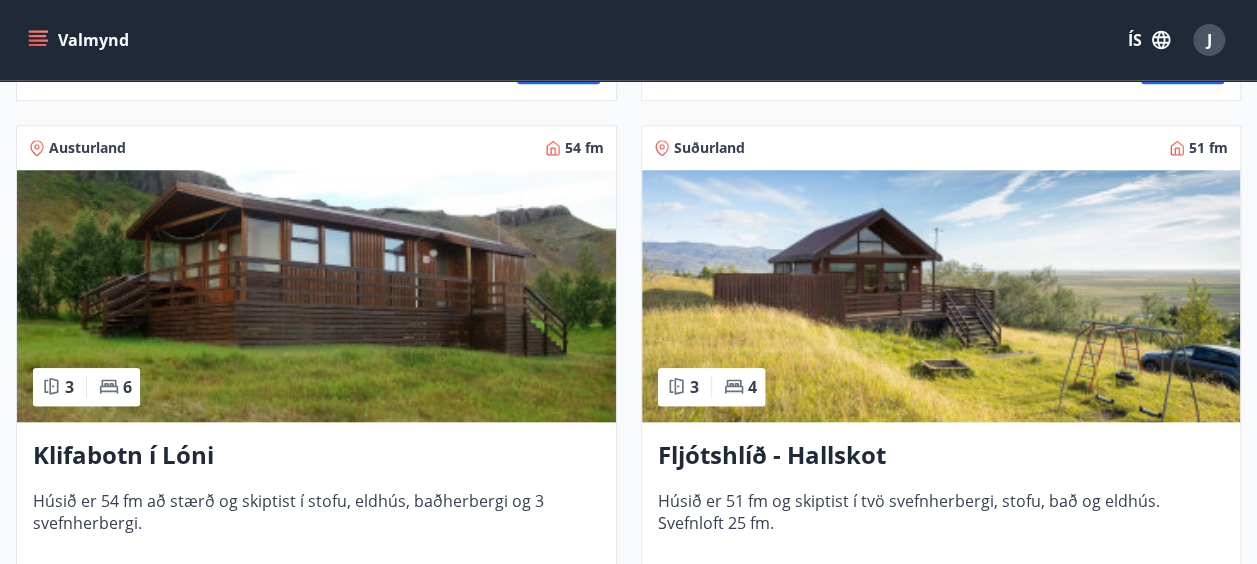 click on "Klifabotn í Lóni" at bounding box center (316, 456) 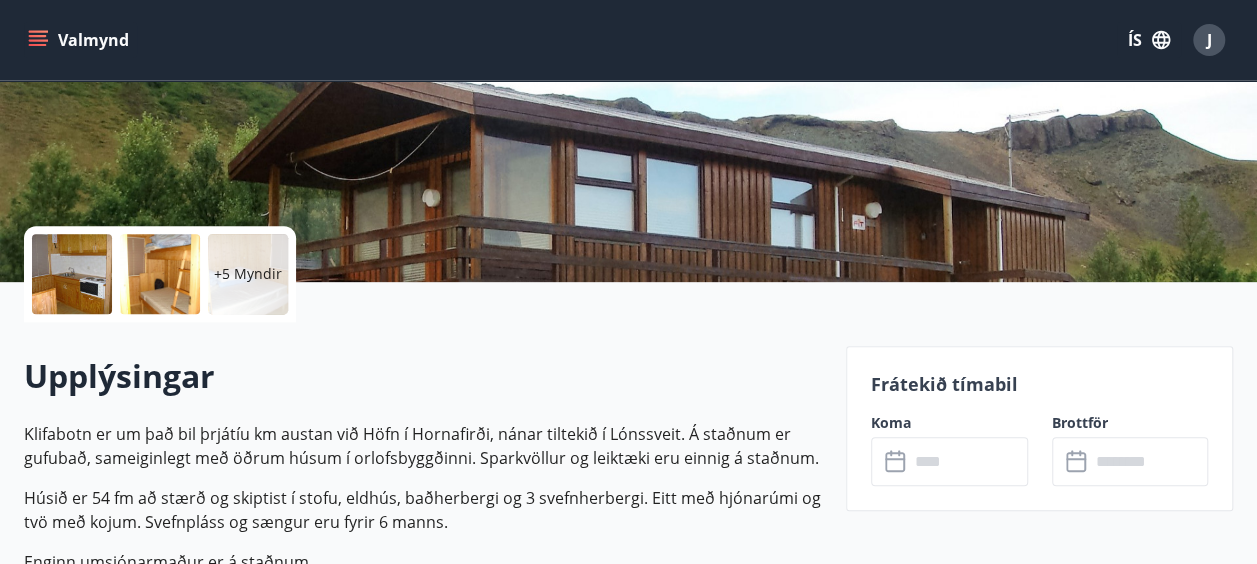 scroll, scrollTop: 330, scrollLeft: 0, axis: vertical 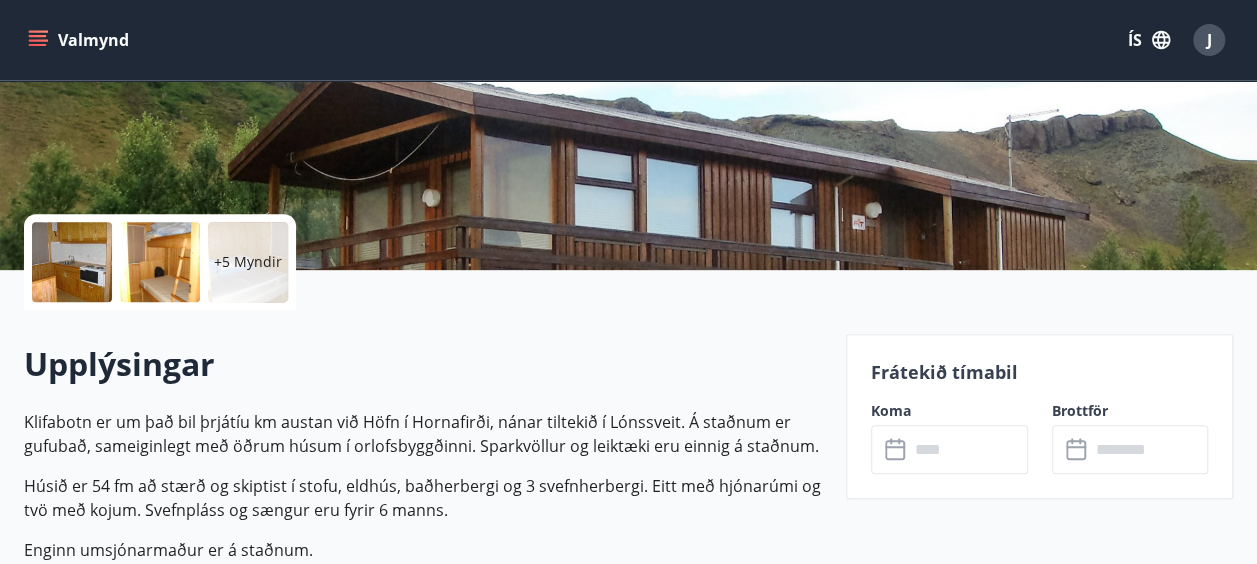 click on "Frátekið tímabil" at bounding box center (1039, 372) 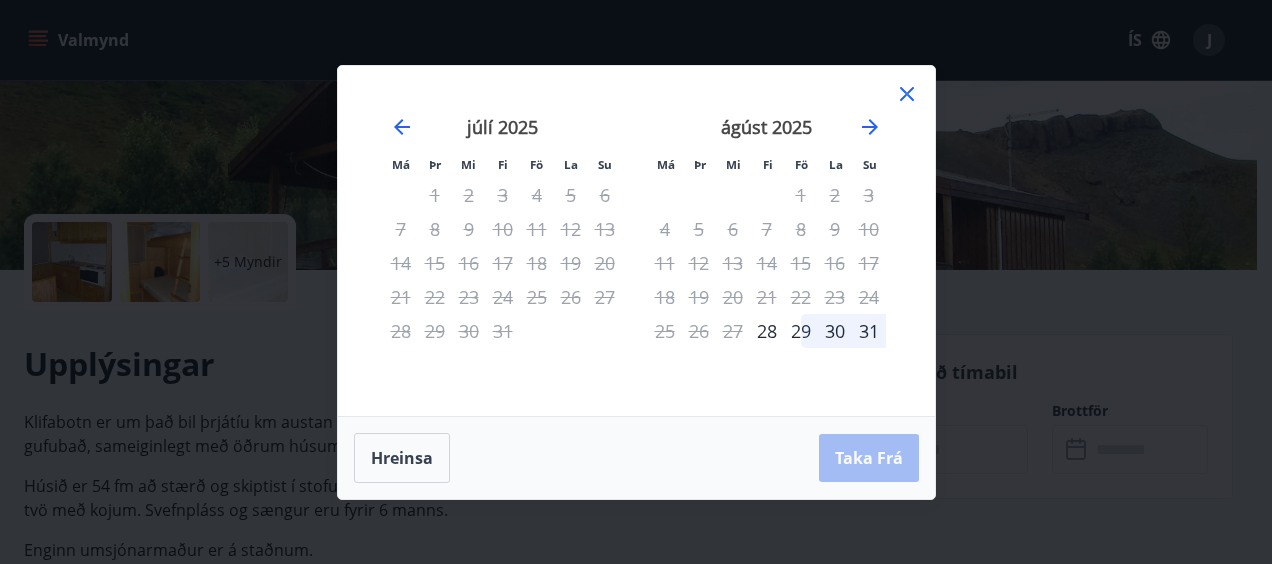 click 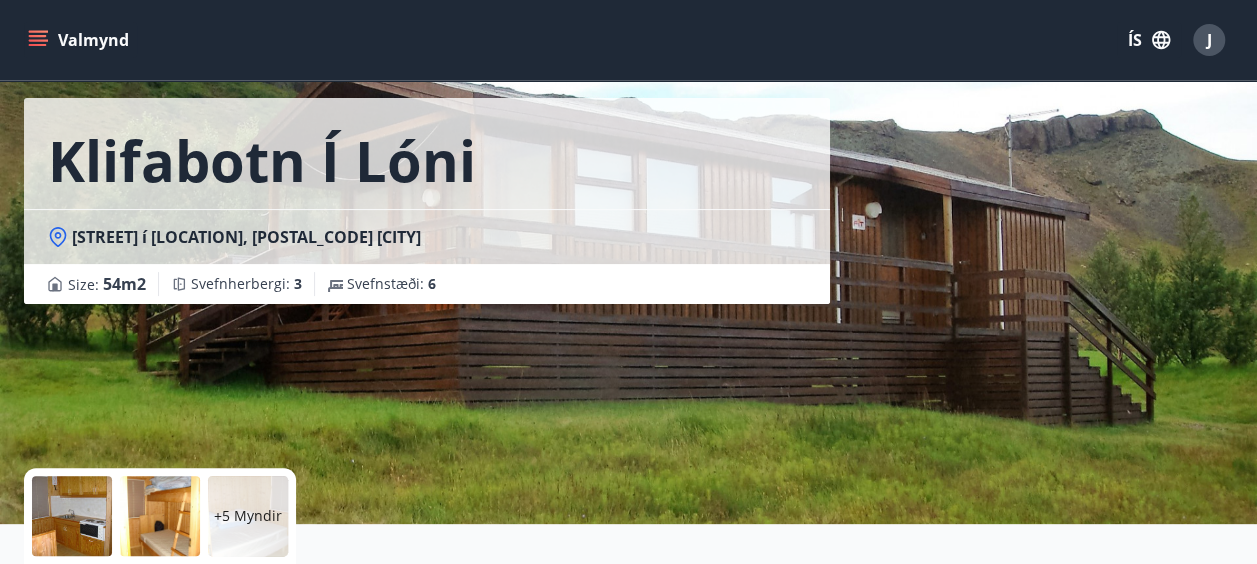 scroll, scrollTop: 0, scrollLeft: 0, axis: both 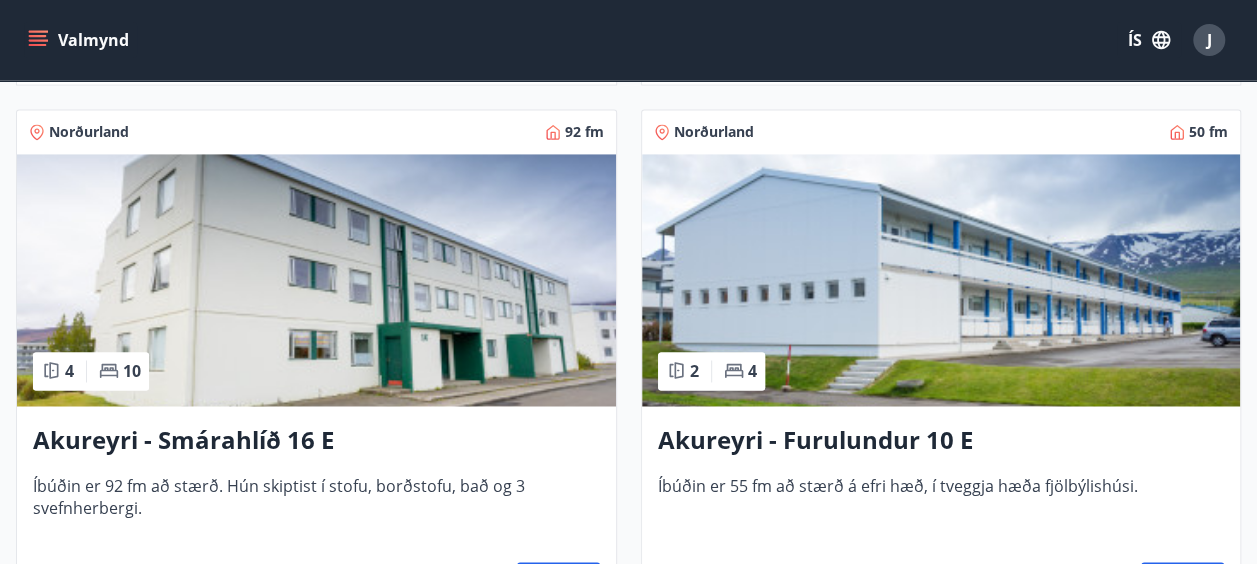 click on "Akureyri - Smárahlíð 16 E" at bounding box center (316, 440) 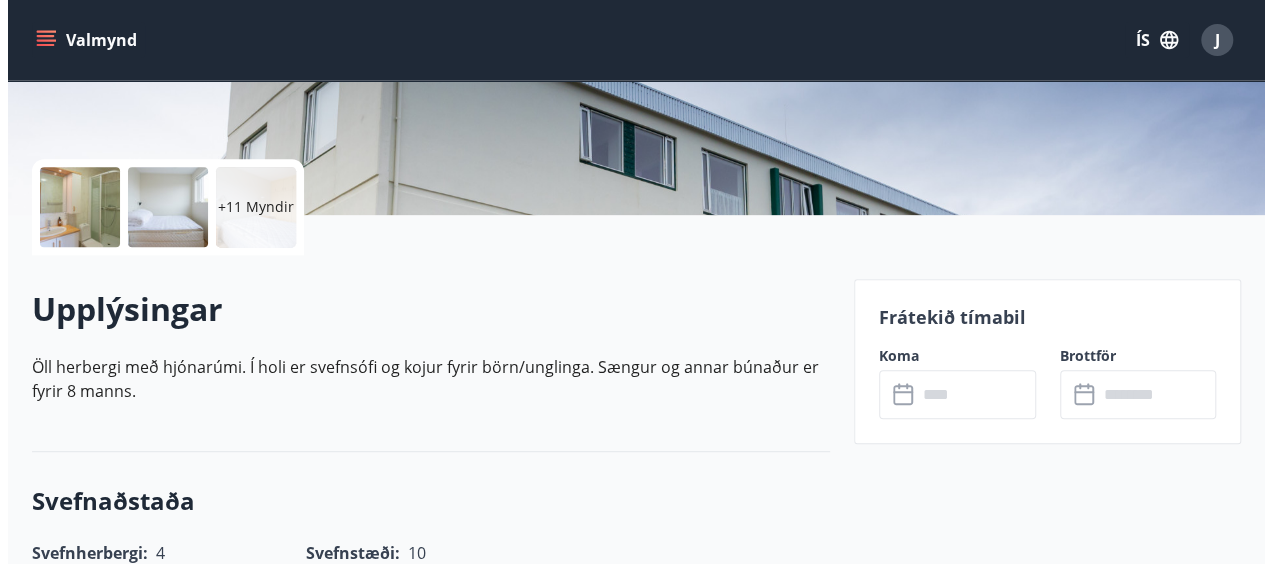 scroll, scrollTop: 388, scrollLeft: 0, axis: vertical 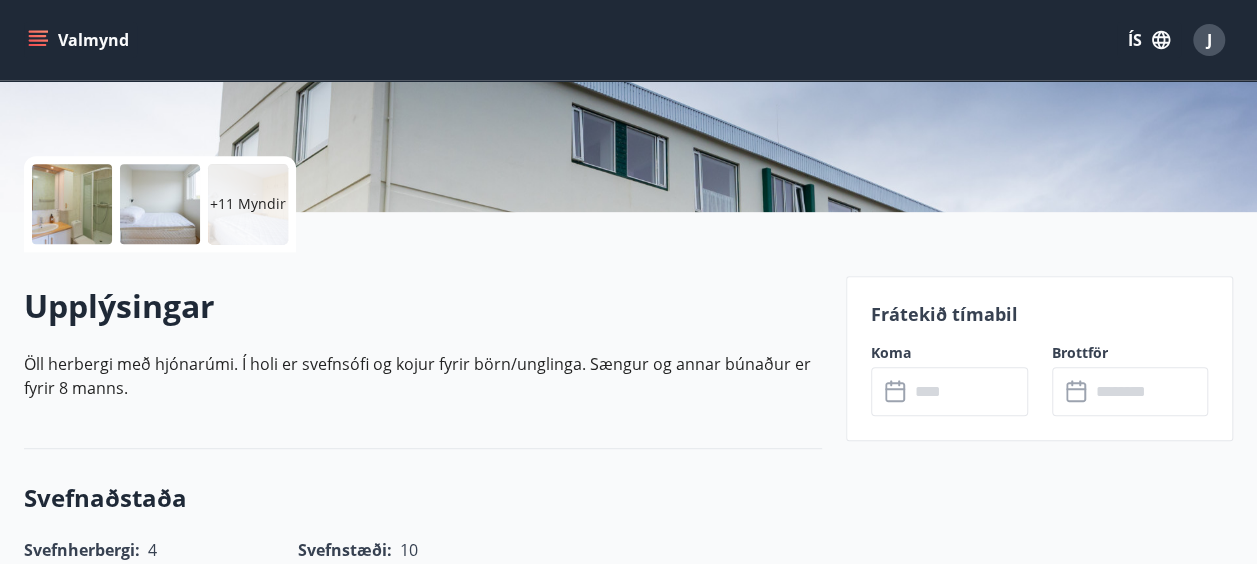 click on "Frátekið tímabil" at bounding box center [1039, 314] 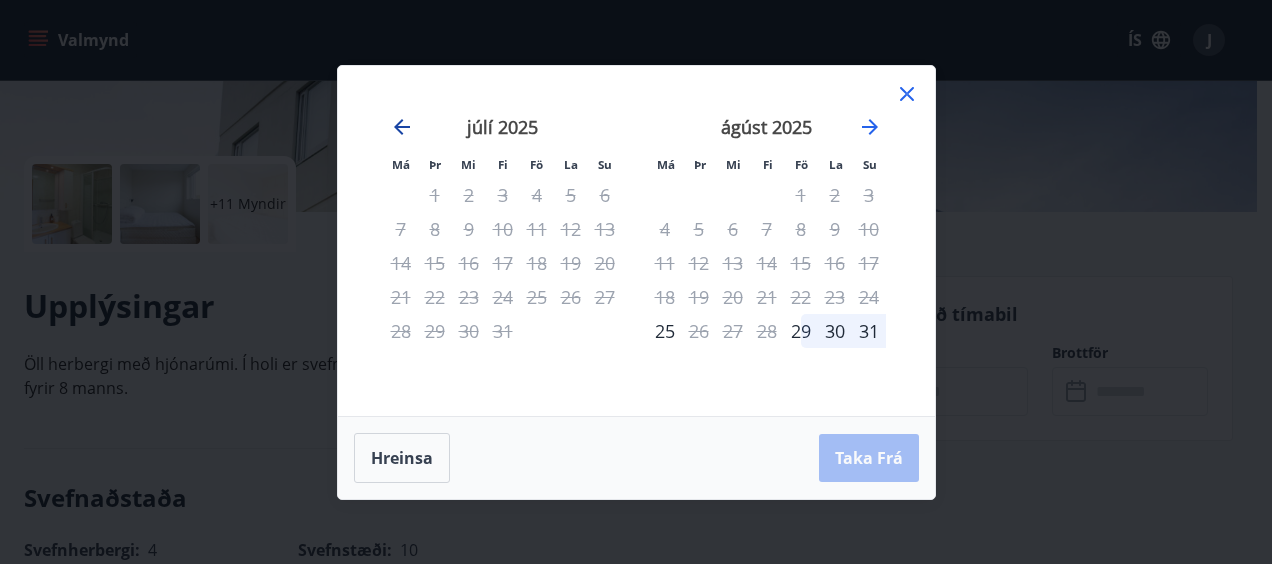 click 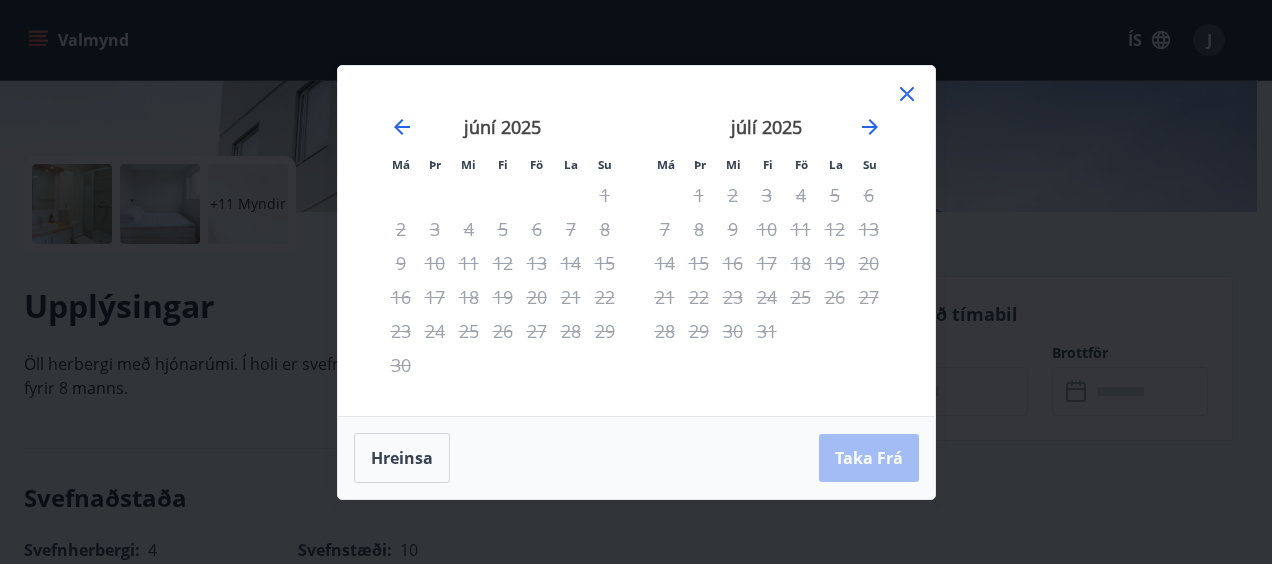 click at bounding box center [907, 97] 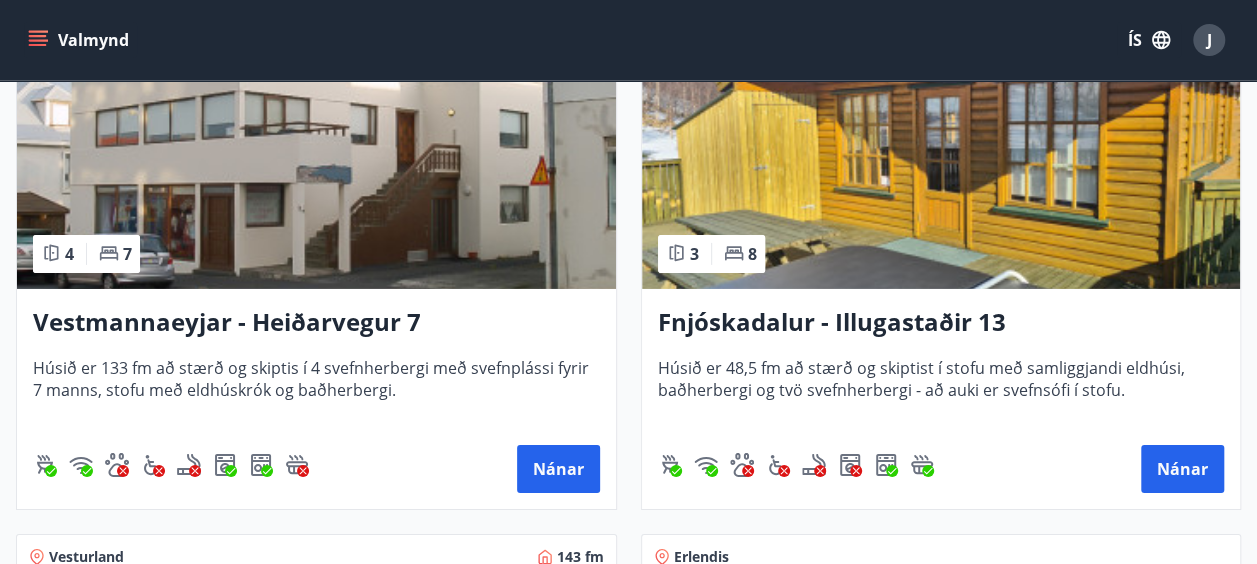 scroll, scrollTop: 3159, scrollLeft: 0, axis: vertical 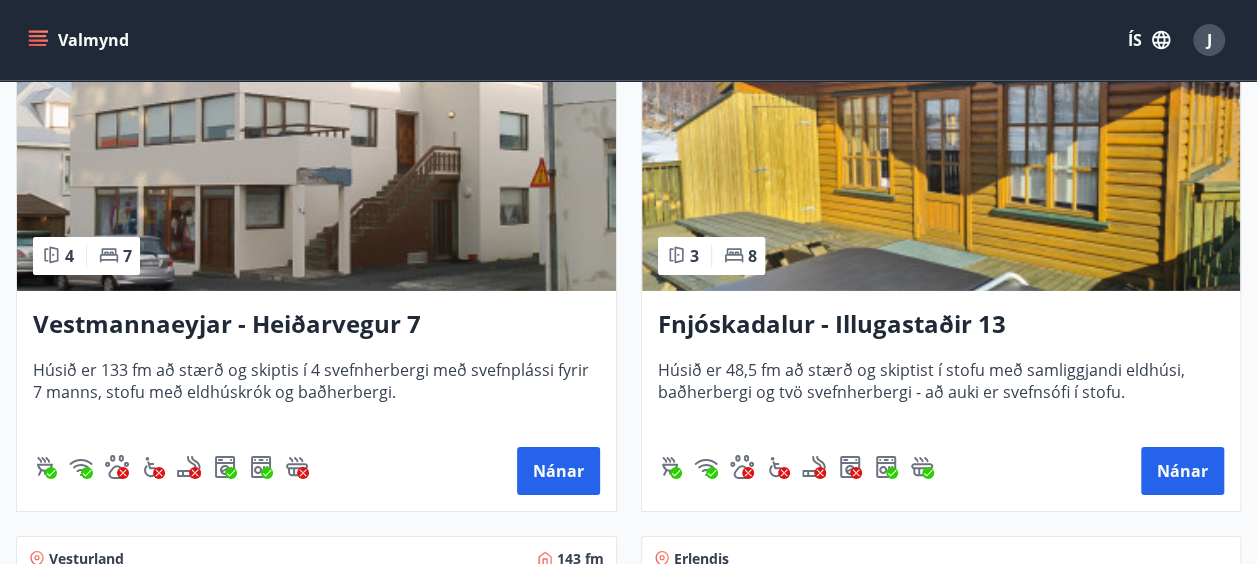 click on "Fnjóskadalur - Illugastaðir 13" at bounding box center (941, 325) 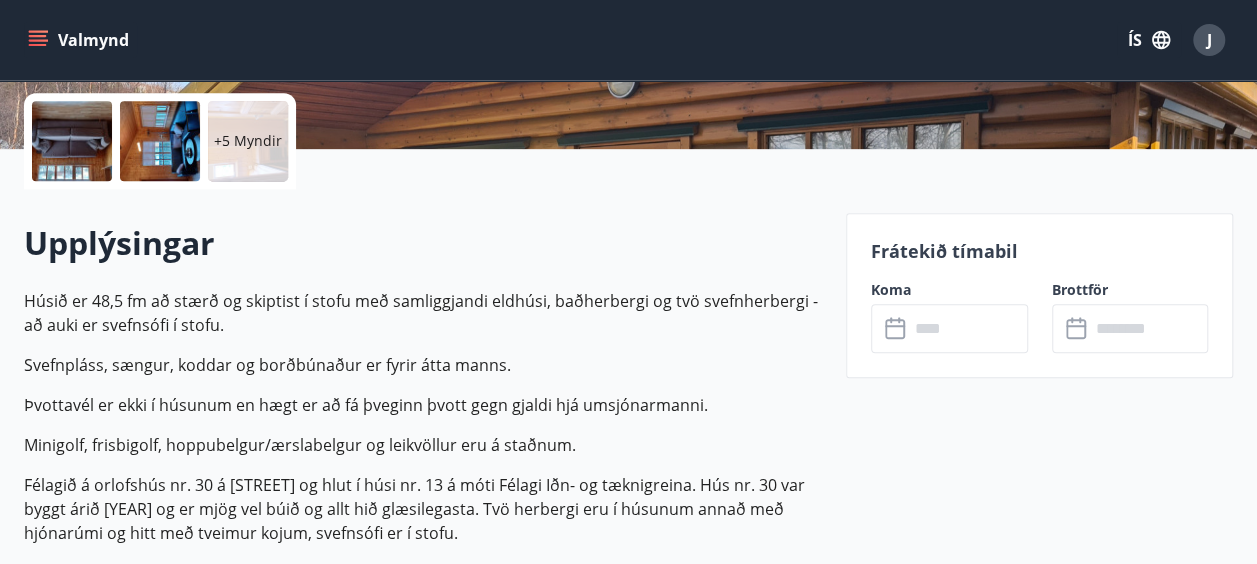 scroll, scrollTop: 454, scrollLeft: 0, axis: vertical 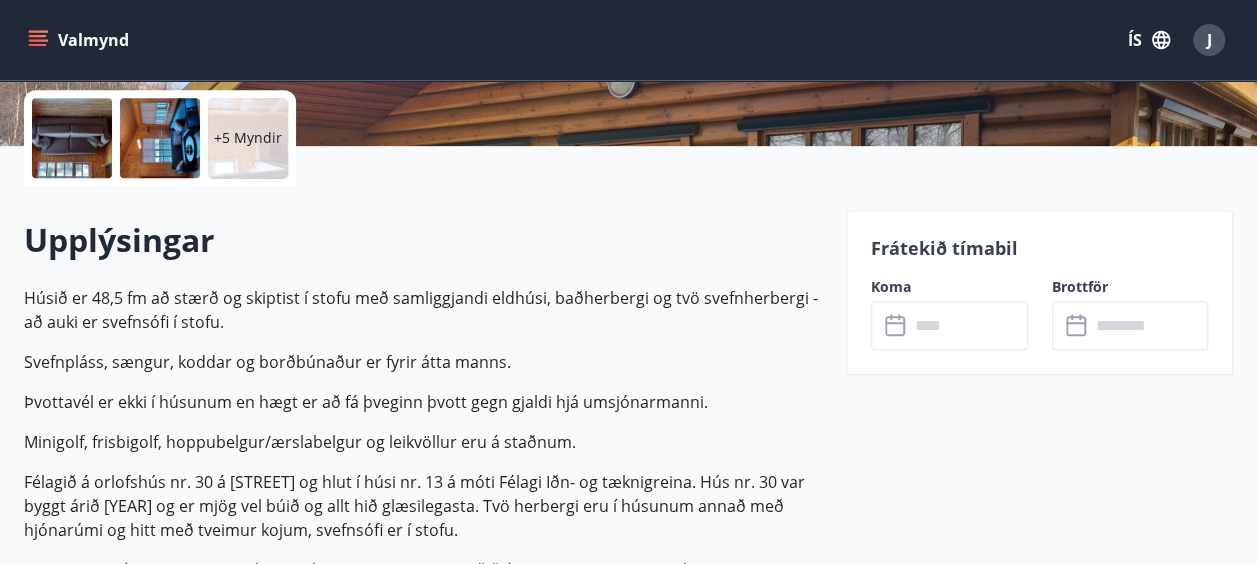 click at bounding box center (968, 325) 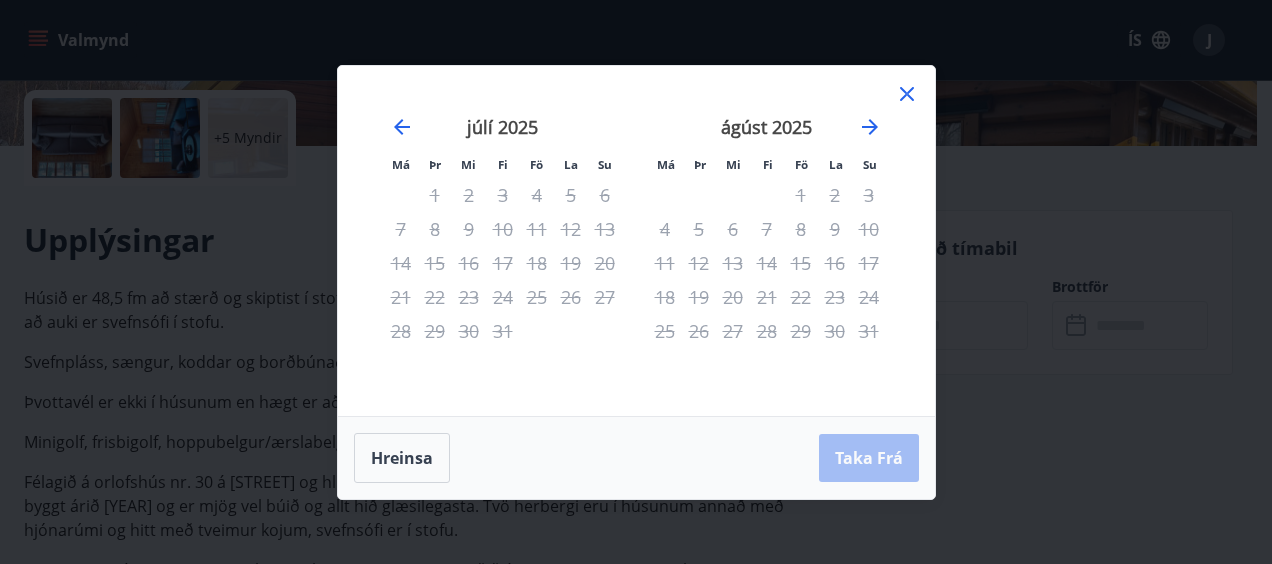 click on "Má Þr Mi Fi Fö La Su Má Þr Mi Fi Fö La Su júní 2025 1 2 3 4 5 6 7 8 9 10 11 12 13 14 15 16 17 18 19 20 21 22 23 24 25 26 27 28 29 30 júlí 2025 1 2 3 4 5 6 7 8 9 10 11 12 13 14 15 16 17 18 19 20 21 22 23 24 25 26 27 28 29 30 31 ágúst 2025 1 2 3 4 5 6 7 8 9 10 11 12 13 14 15 16 17 18 19 20 21 22 23 24 25 26 27 28 29 30 31 september 2025 1 2 3 4 5 6 7 8 9 10 11 12 13 14 15 16 17 18 19 20 21 22 23 24 25 26 27 28 29 30" at bounding box center (636, 241) 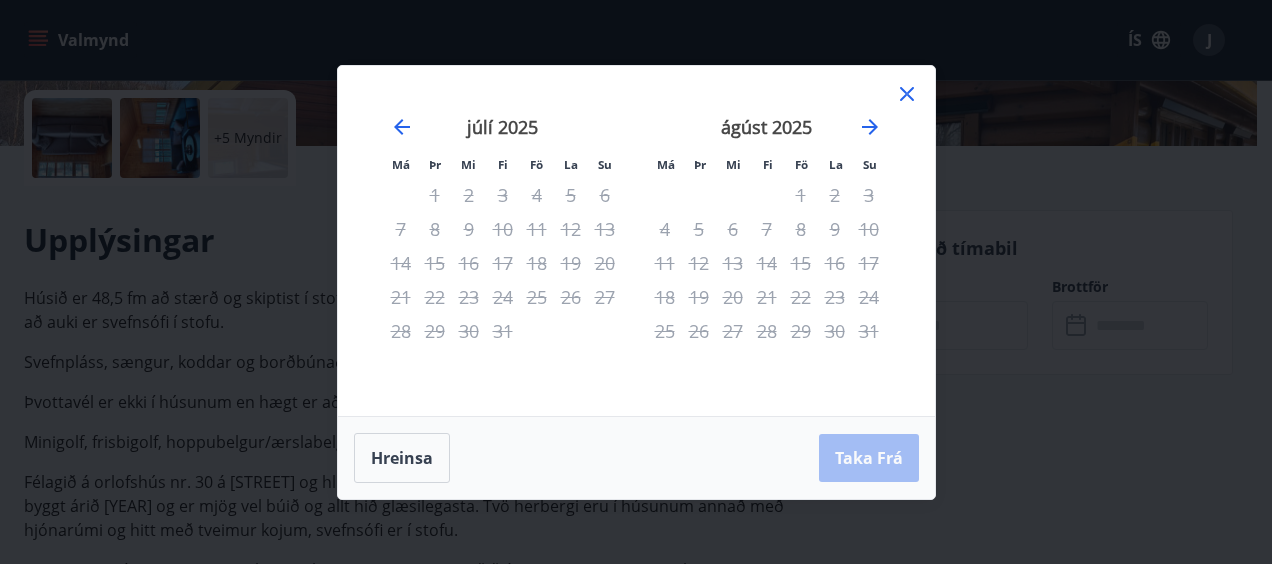 click 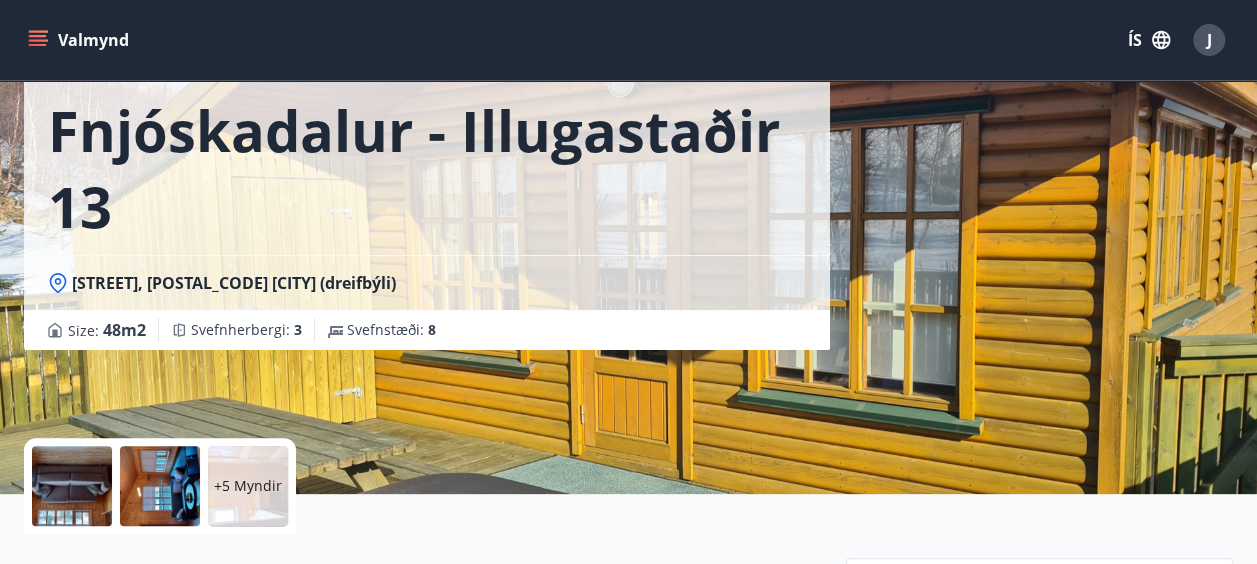 scroll, scrollTop: 0, scrollLeft: 0, axis: both 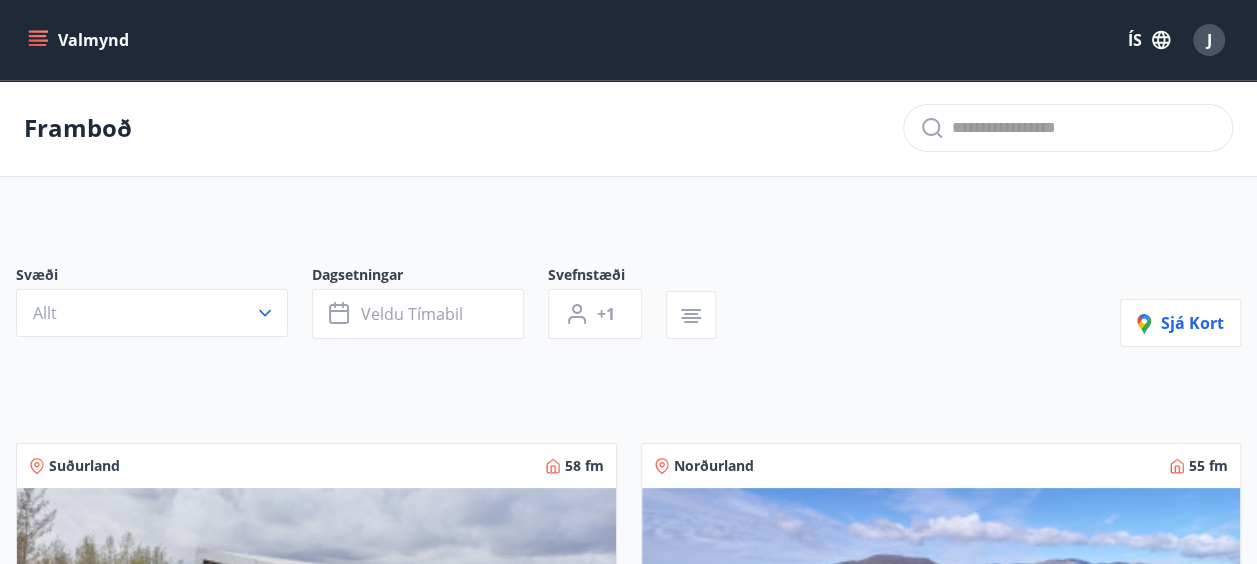 click on "Valmynd" at bounding box center (80, 40) 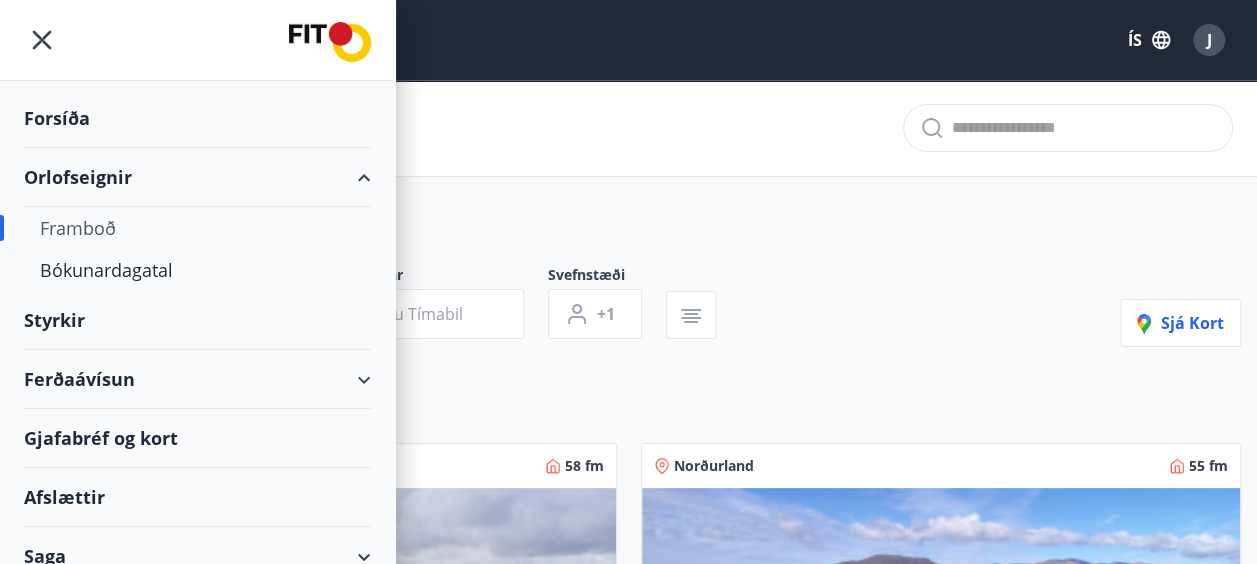 click on "Ferðaávísun" at bounding box center [197, 379] 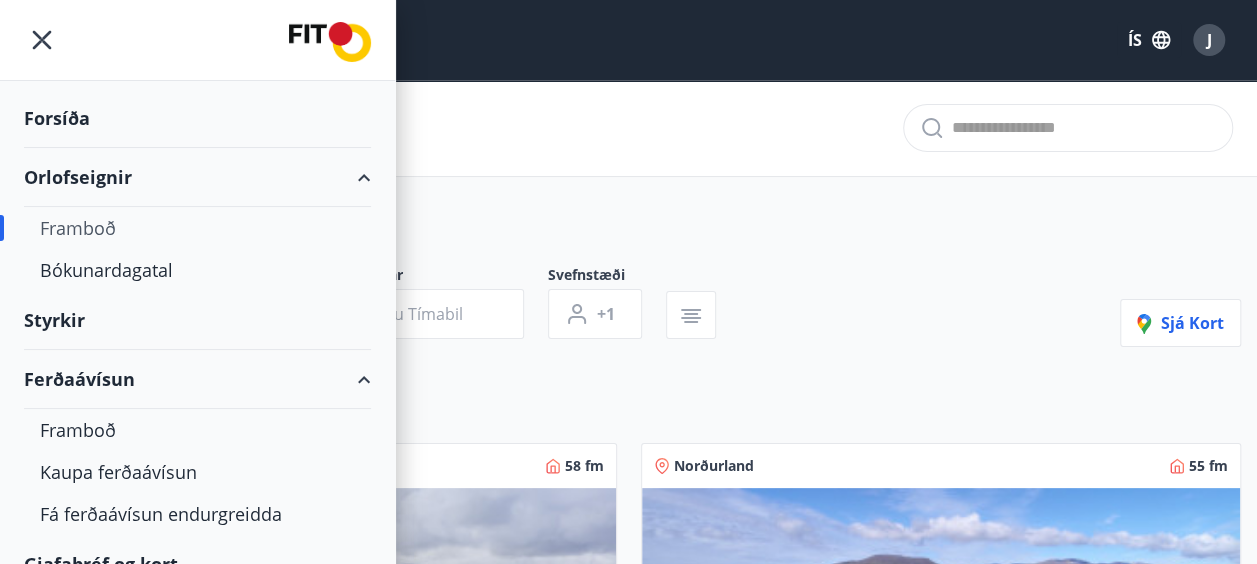 click on "Ferðaávísun" at bounding box center [197, 379] 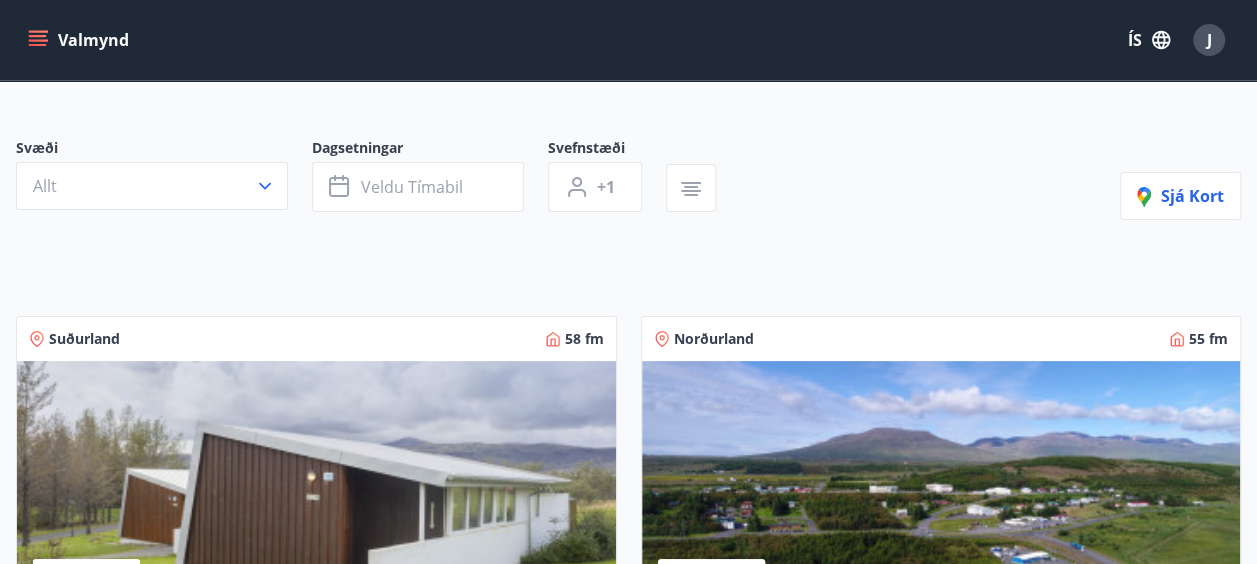 scroll, scrollTop: 3159, scrollLeft: 0, axis: vertical 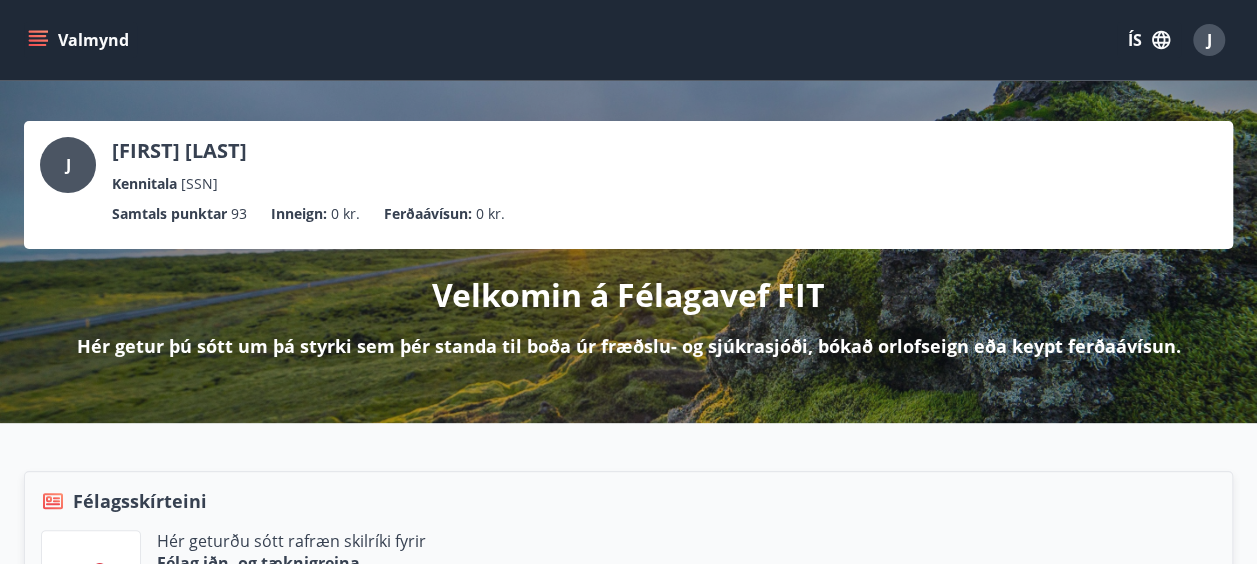 click on "Valmynd" at bounding box center (80, 40) 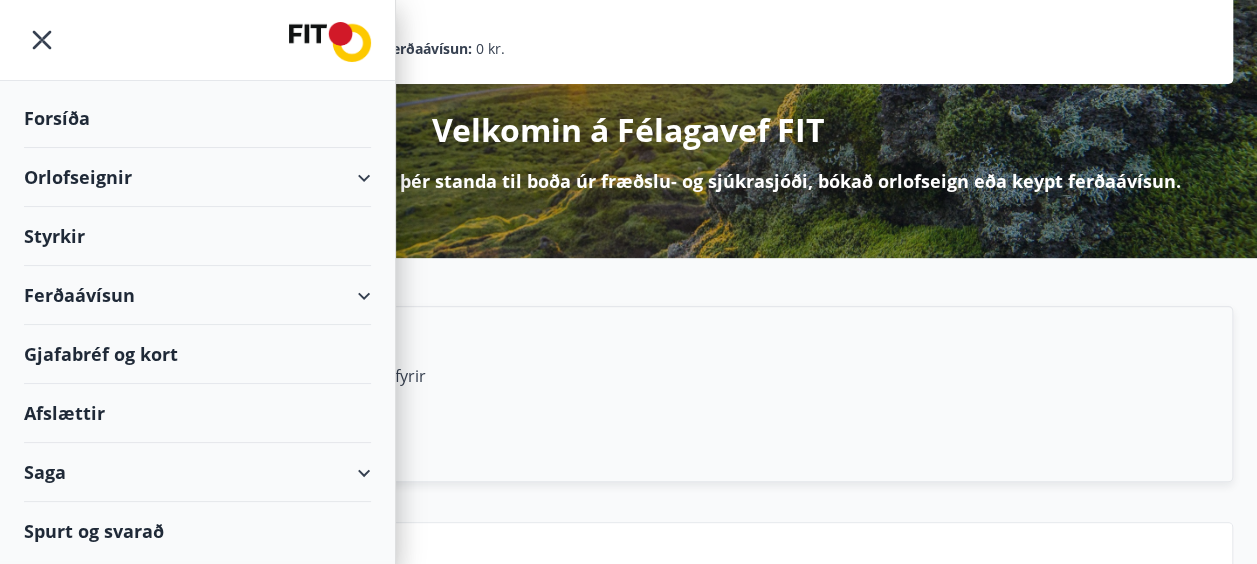 scroll, scrollTop: 172, scrollLeft: 0, axis: vertical 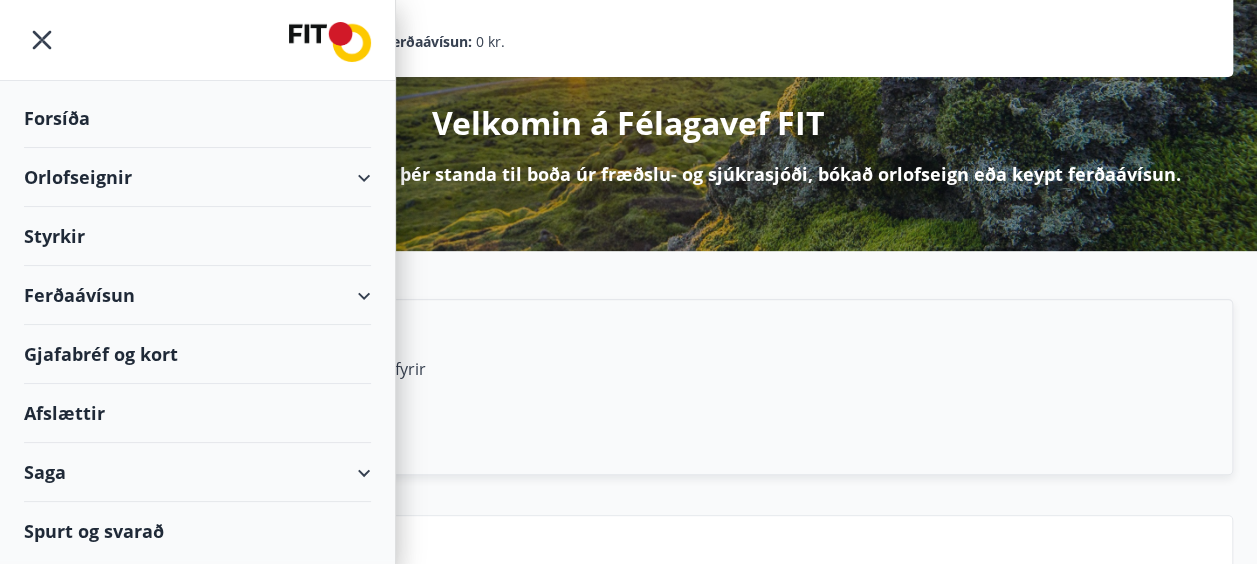click on "Afslættir" at bounding box center [197, 413] 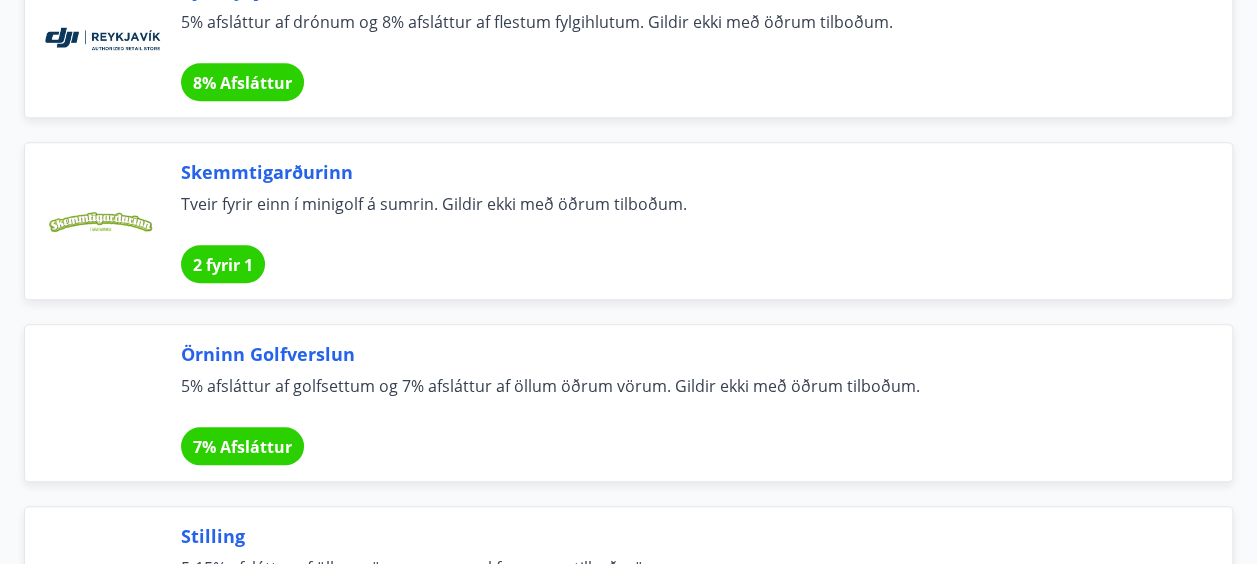 scroll, scrollTop: 8422, scrollLeft: 0, axis: vertical 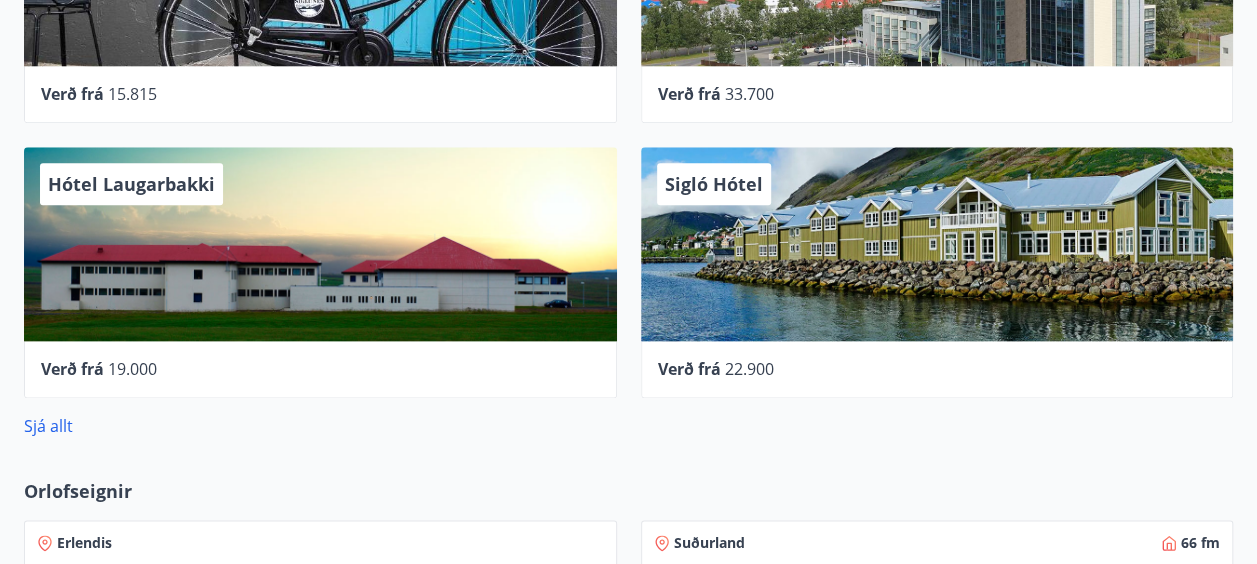 click on "Hol
29 Samstarfsaðilar í Ferðaávísun Hótel Siglunes Verð frá 15.815 Íslandshótel [CITY] Verð frá 33.700 Hótel Laugarbakki Verð frá 19.000 Sigló Hótel Verð frá 22.900 Sjá allt" at bounding box center [628, 134] 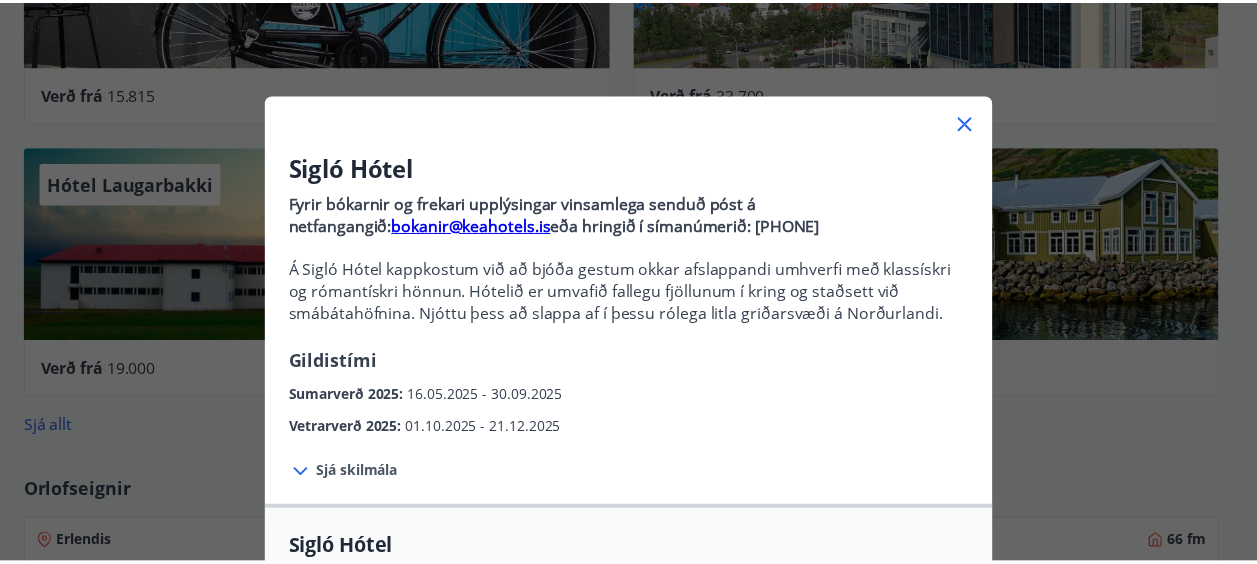 scroll, scrollTop: 0, scrollLeft: 0, axis: both 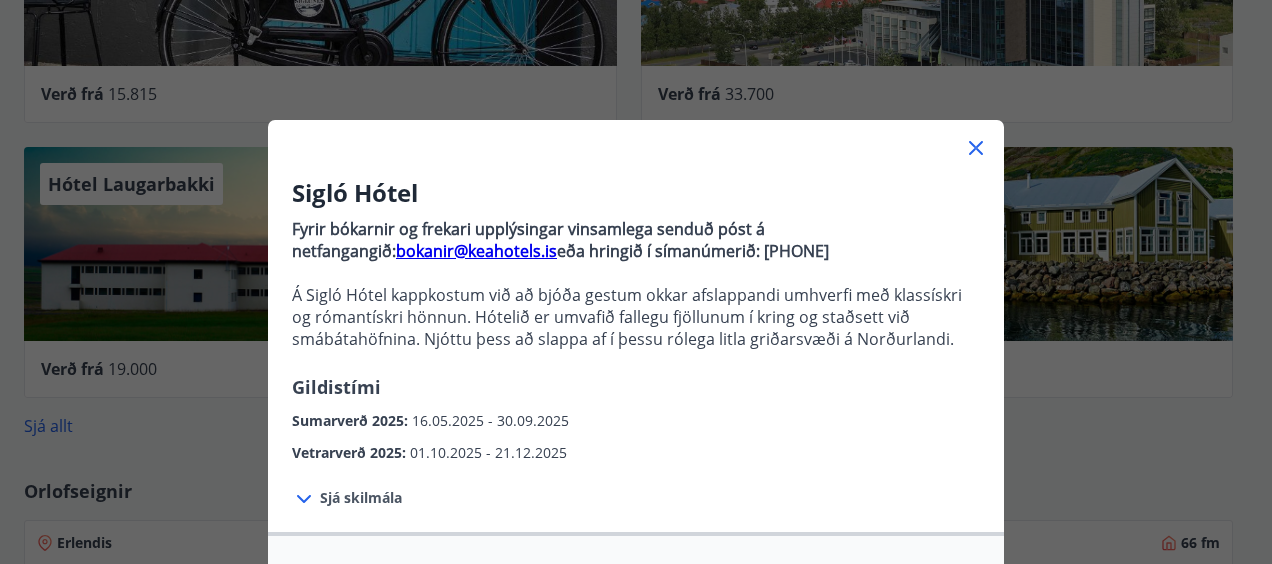 click 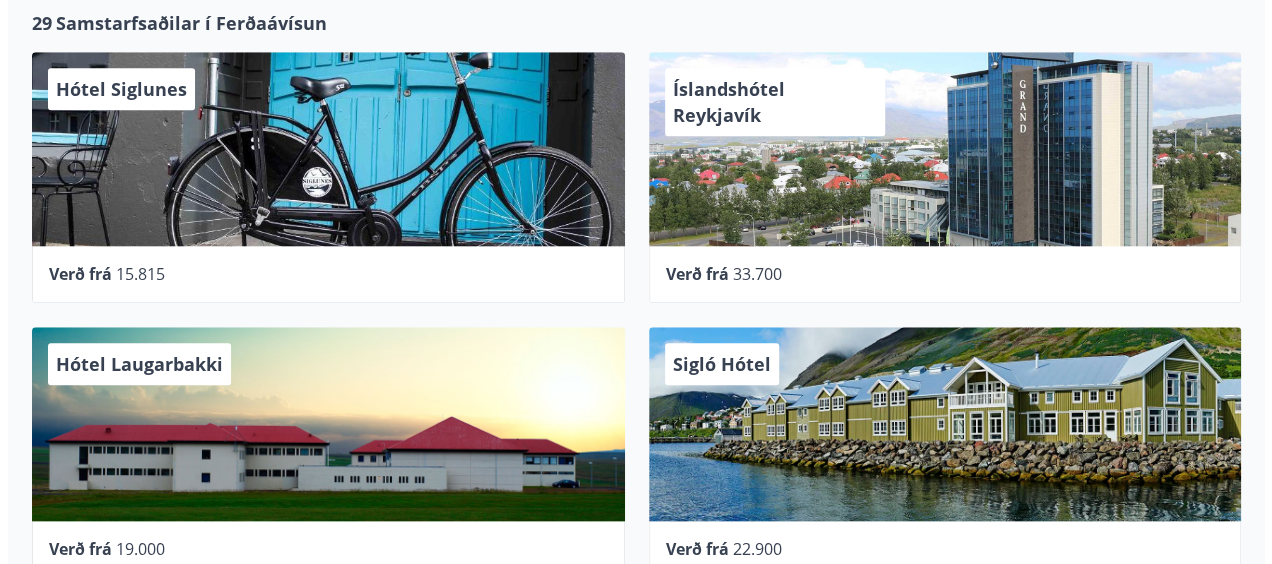 scroll, scrollTop: 853, scrollLeft: 0, axis: vertical 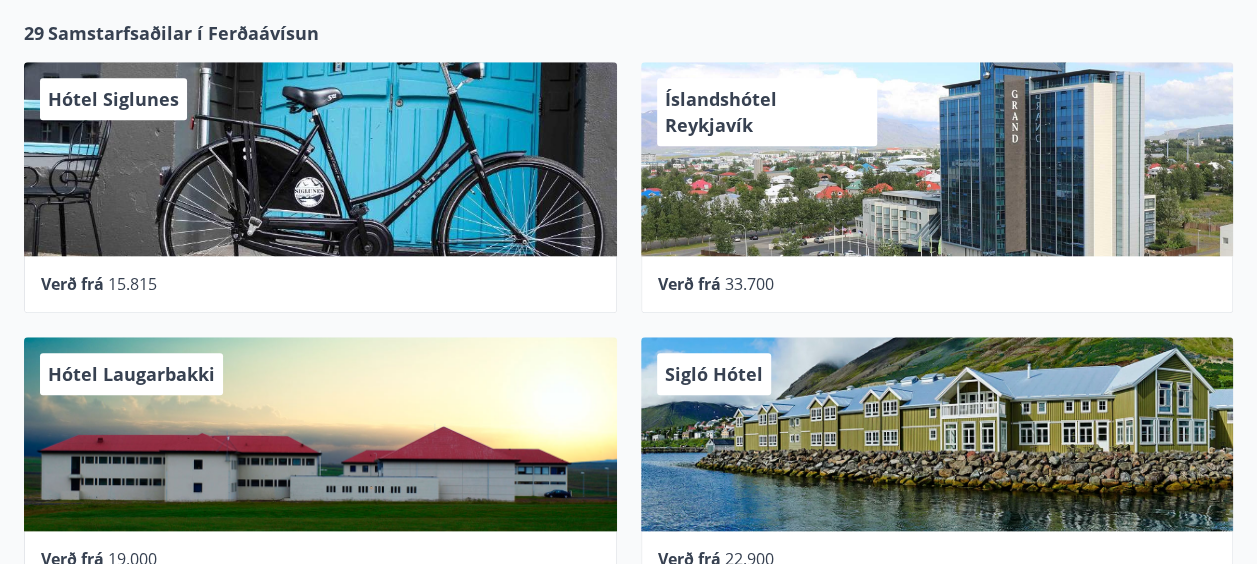 click on "33.700" at bounding box center [749, 284] 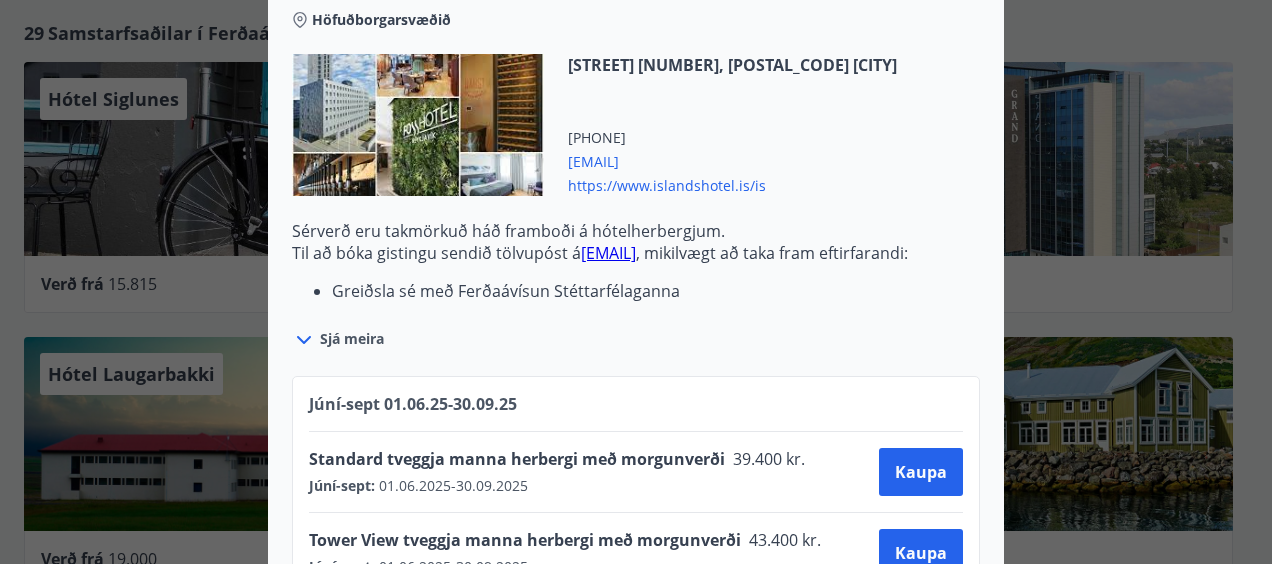 scroll, scrollTop: 2716, scrollLeft: 0, axis: vertical 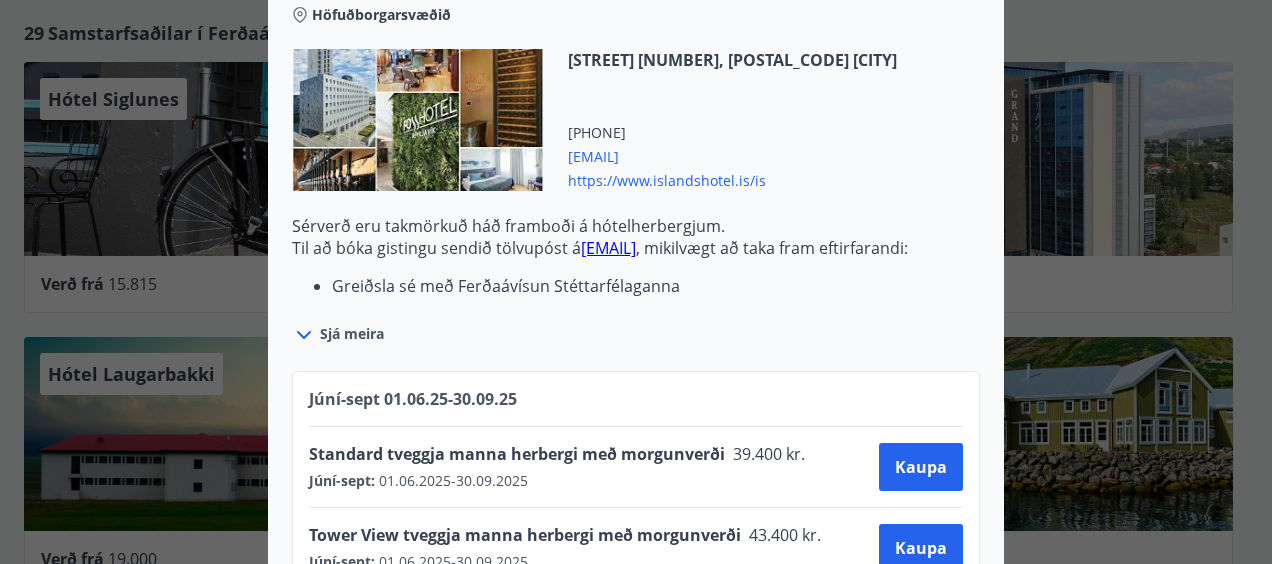 click on "[MONTH]-[MONTH]   01.06.[YEAR]  -  30.09.[YEAR] Standard tveggja manna herbergi með morgunverði 39.400 kr. [MONTH]-[MONTH] : 01.06.[YEAR]  -  30.09.[YEAR] Kaupa Tower View tveggja manna herbergi með morgunverði 43.400 kr. [MONTH]-[MONTH] : 01.06.[YEAR]  -  30.09.[YEAR] Kaupa Fjölskylduherbergi með morgunverði (2 fullorðnir + 2 börn) 51.300 kr. [MONTH]-[MONTH] : 01.06.[YEAR]  -  30.09.[YEAR] Kaupa" at bounding box center [636, 508] 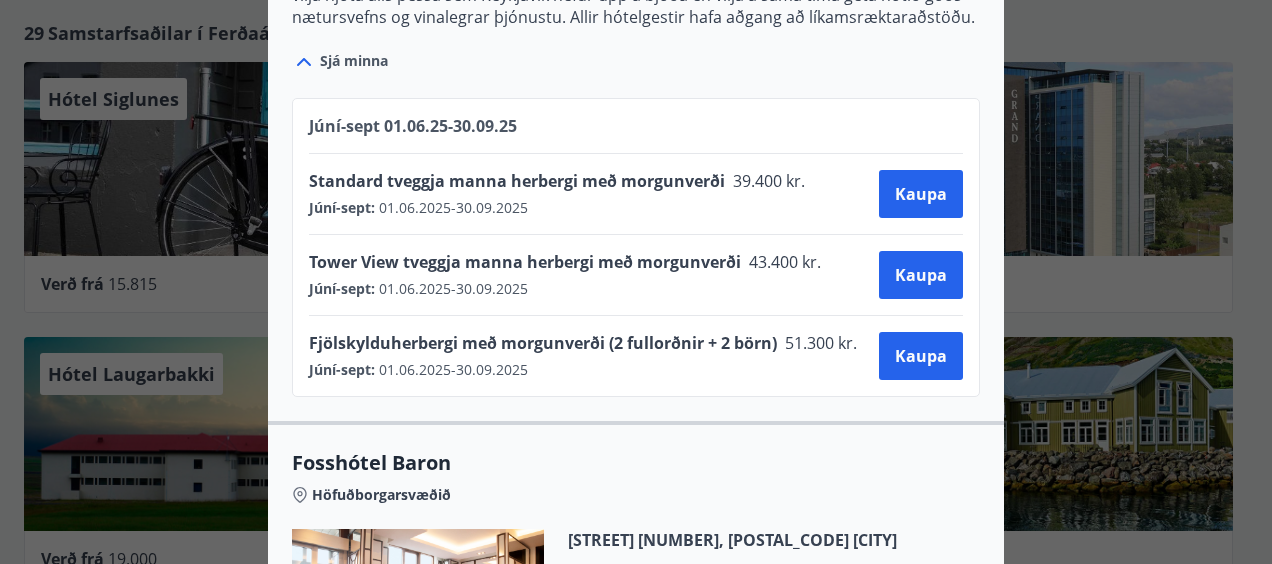 scroll, scrollTop: 3213, scrollLeft: 0, axis: vertical 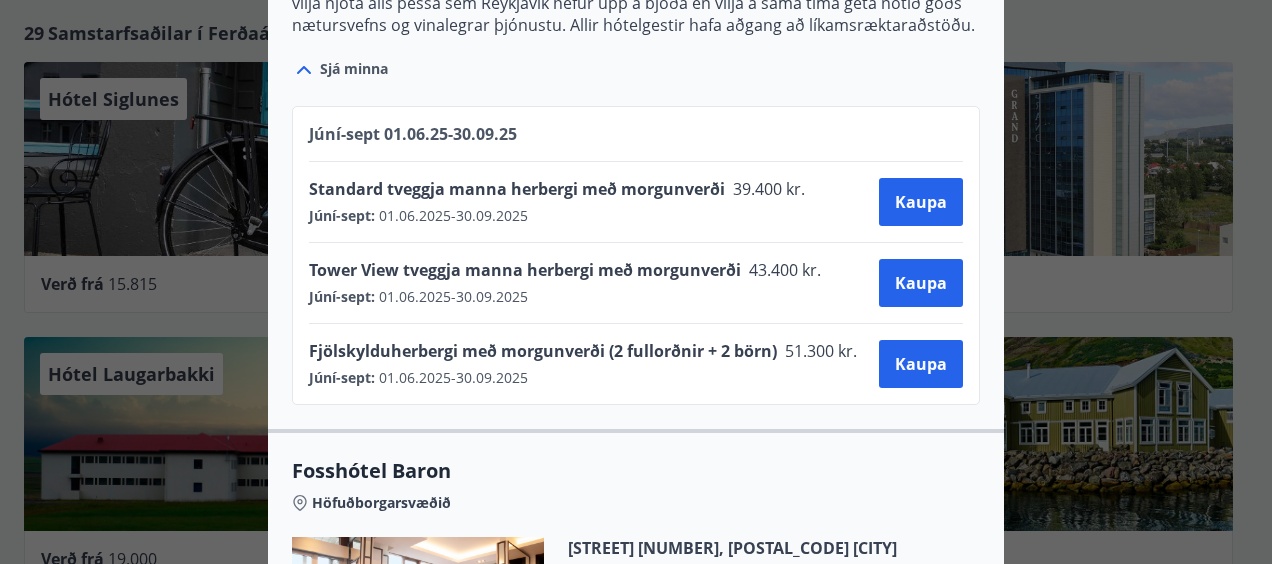 click at bounding box center [636, 282] 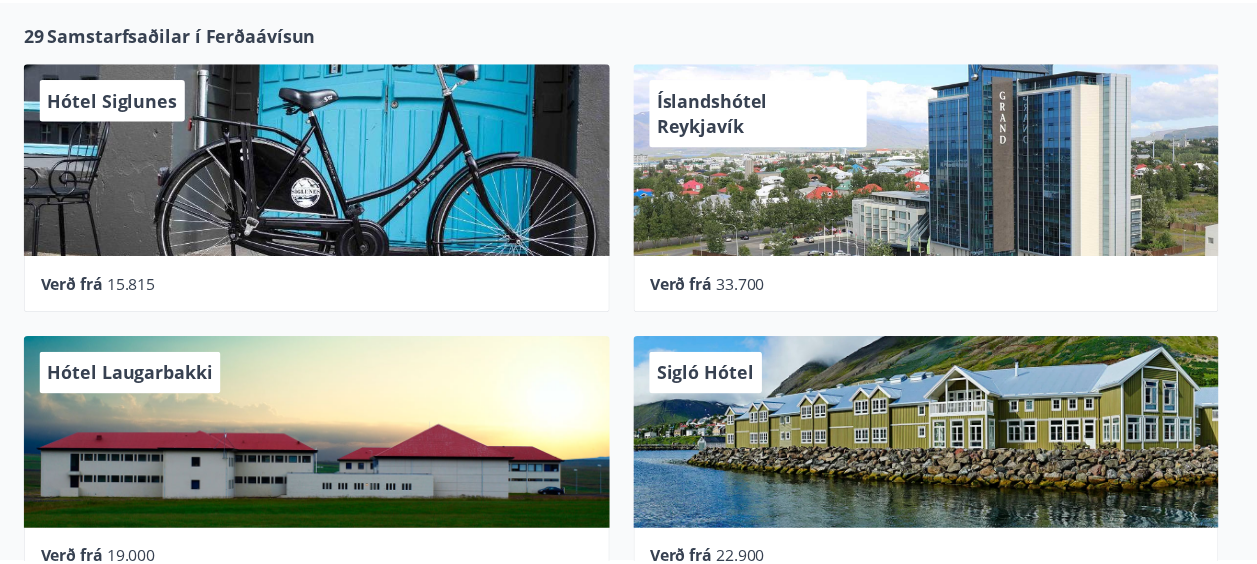 scroll, scrollTop: 0, scrollLeft: 0, axis: both 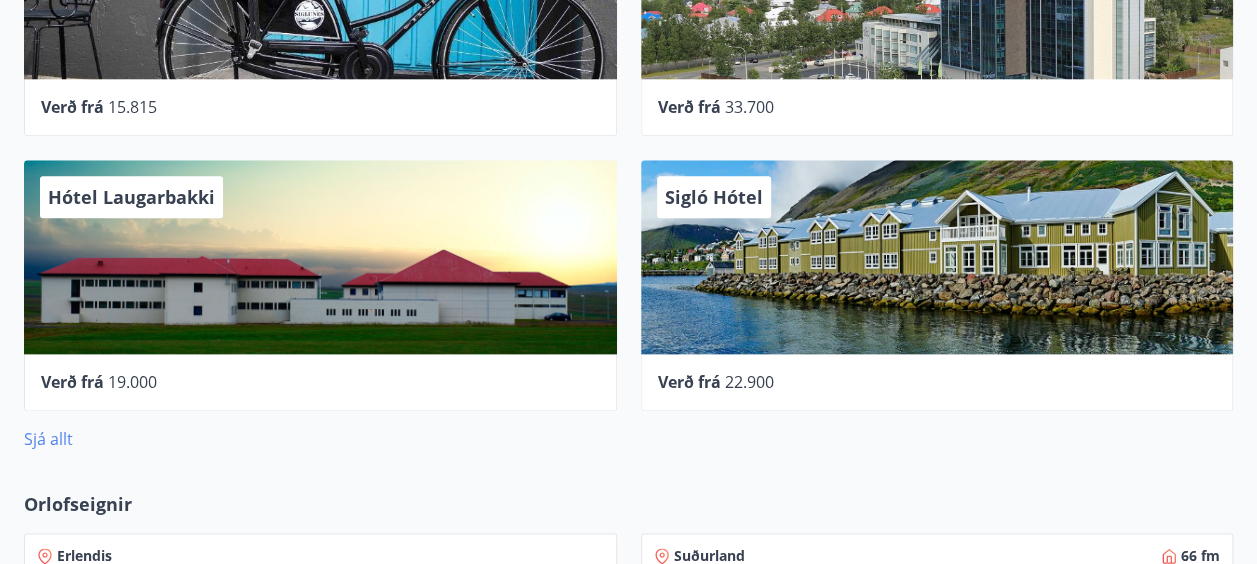 click on "Sjá allt" at bounding box center [48, 439] 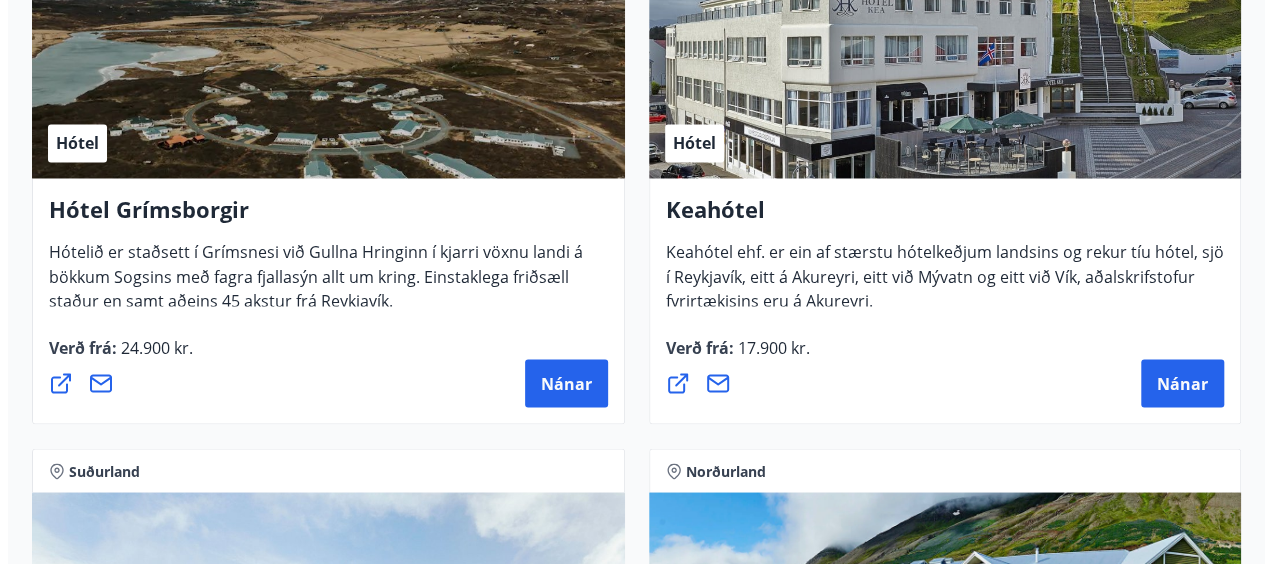 scroll, scrollTop: 1622, scrollLeft: 0, axis: vertical 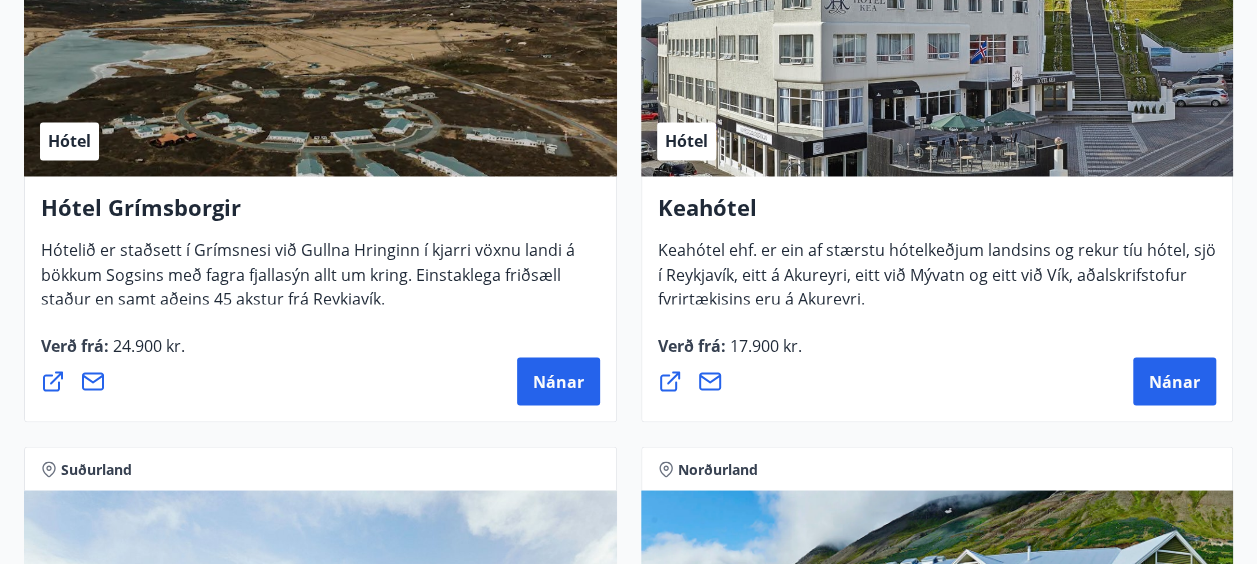 click on "Keahótel ehf. er ein af stærstu hótelkeðjum landsins og rekur tíu hótel, sjö í Reykjavík, eitt á Akureyri, eitt við Mývatn og eitt við Vík, aðalskrifstofur fyrirtækisins eru á Akureyri." at bounding box center (937, 282) 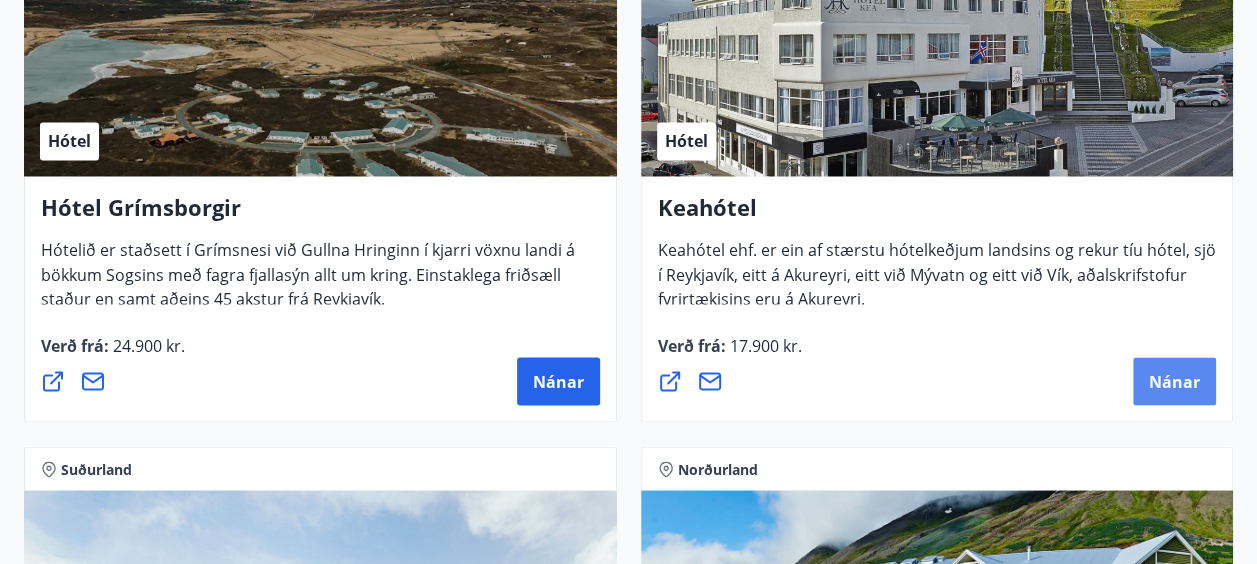 click on "Nánar" at bounding box center [1174, 381] 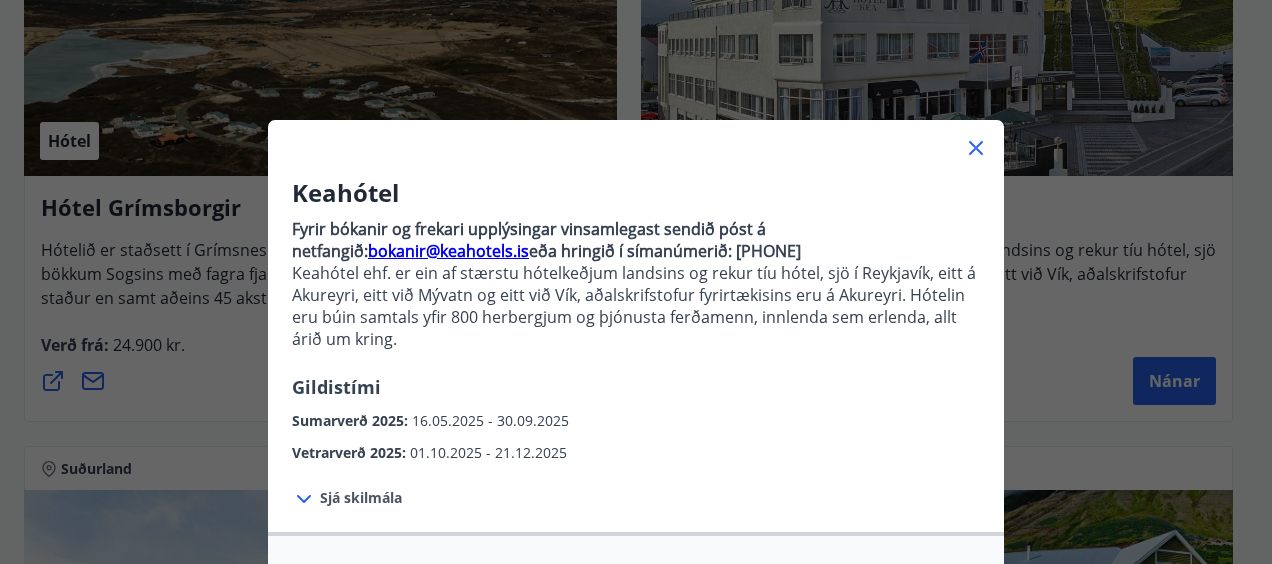 click on "Sjá skilmála" at bounding box center (361, 498) 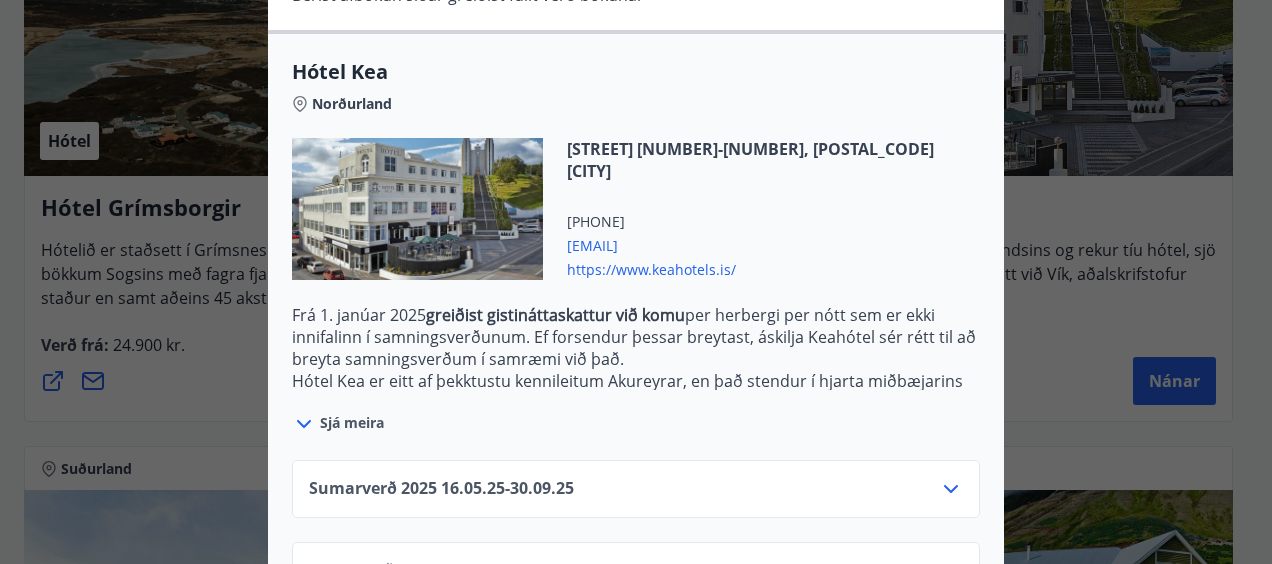 scroll, scrollTop: 756, scrollLeft: 0, axis: vertical 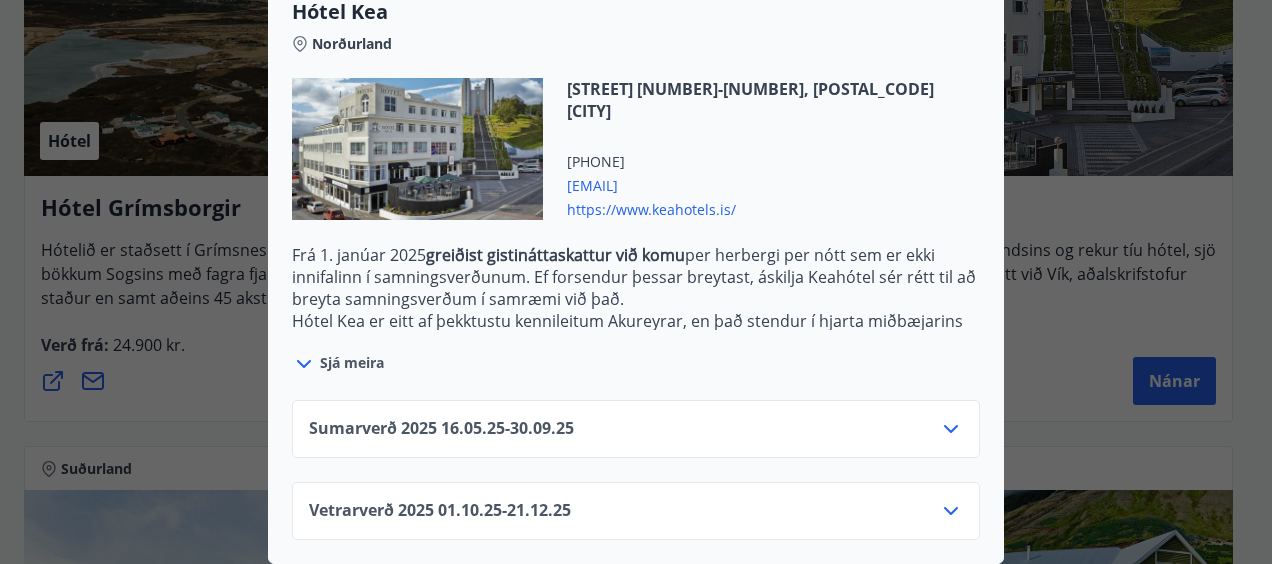 click on "Sumarverð 2025   16.05.25  -  30.09.25" at bounding box center [441, 429] 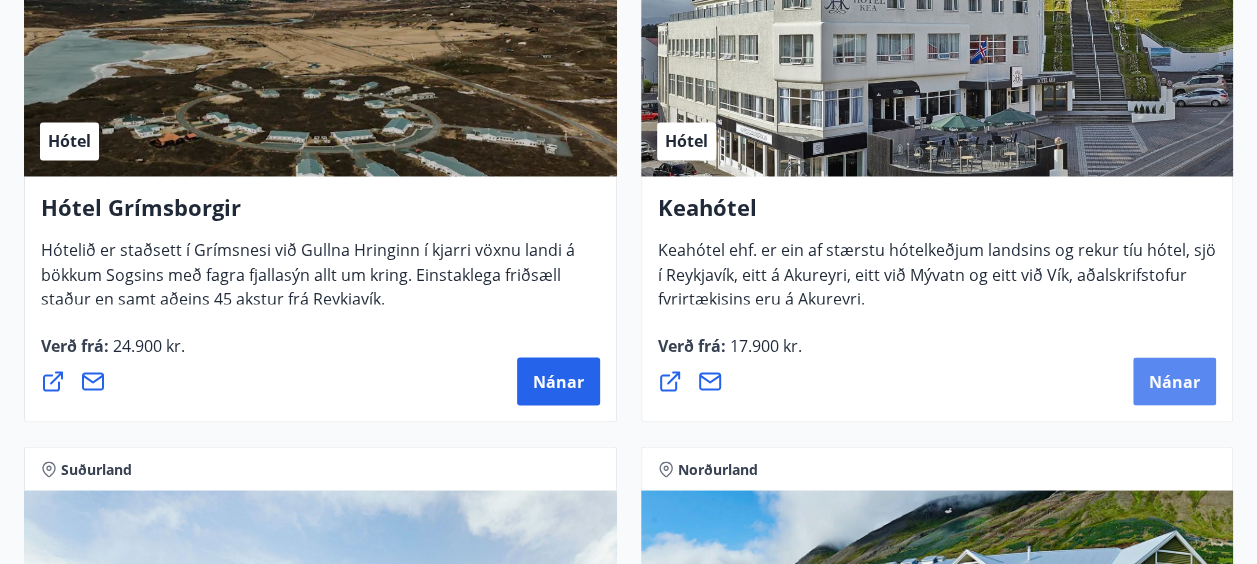 click on "Nánar" at bounding box center [1174, 381] 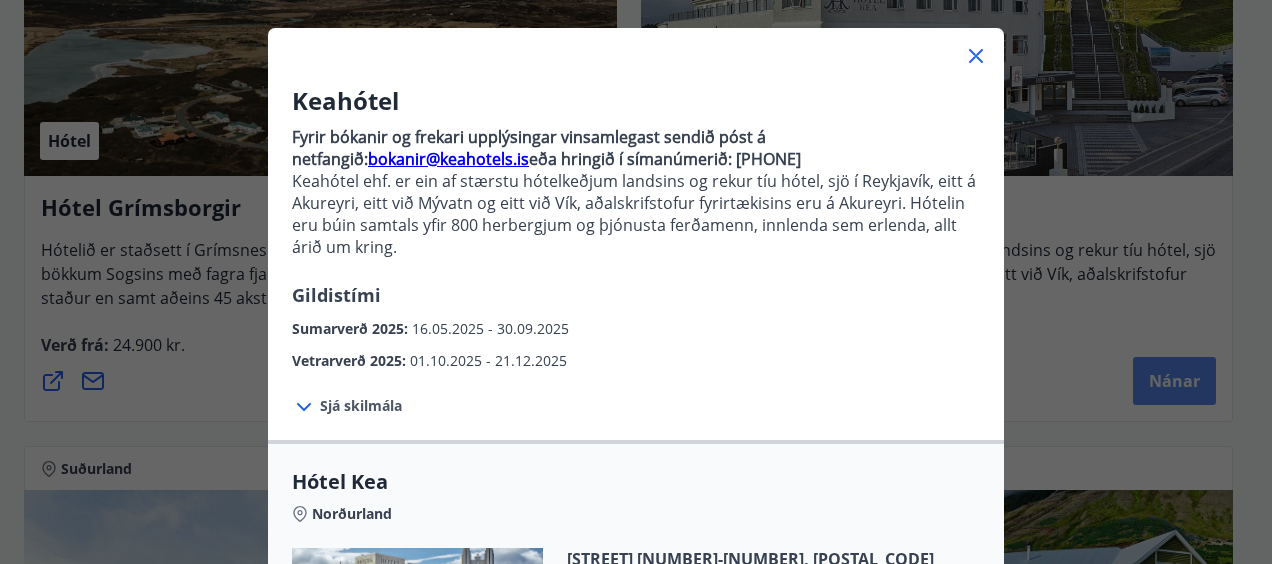 scroll, scrollTop: 0, scrollLeft: 0, axis: both 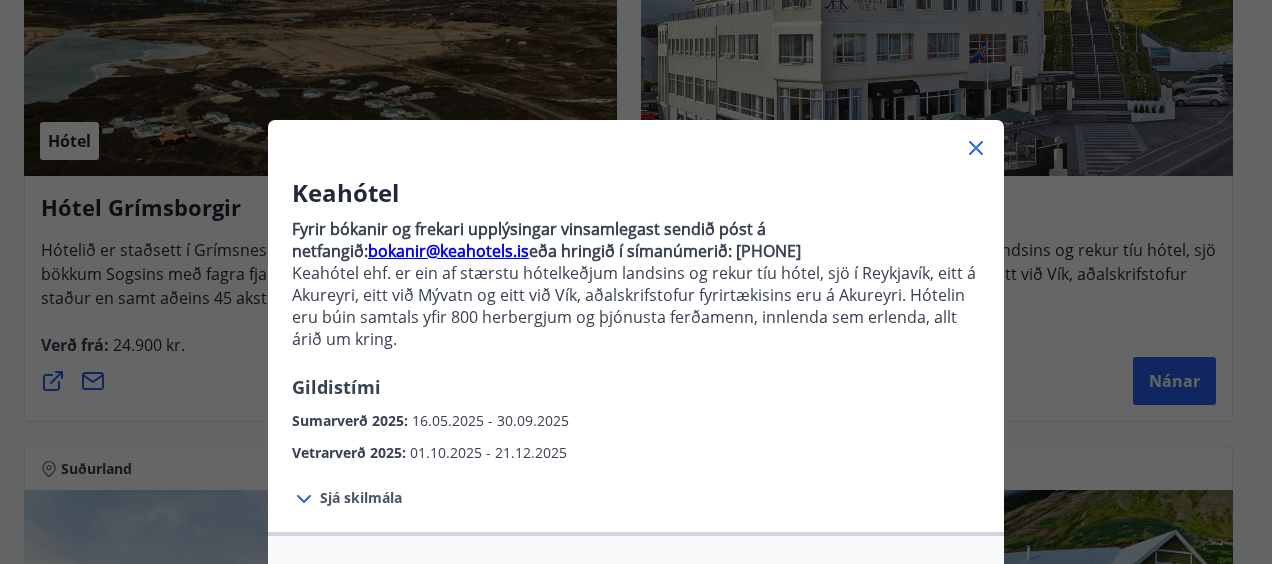 click 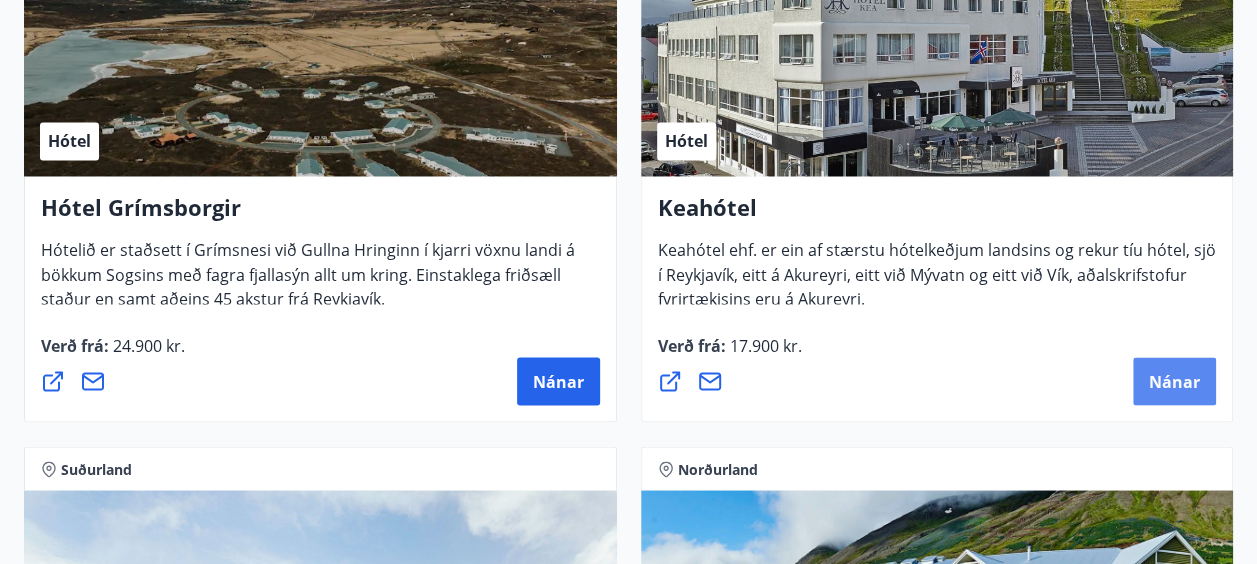 click on "Nánar" at bounding box center (1174, 381) 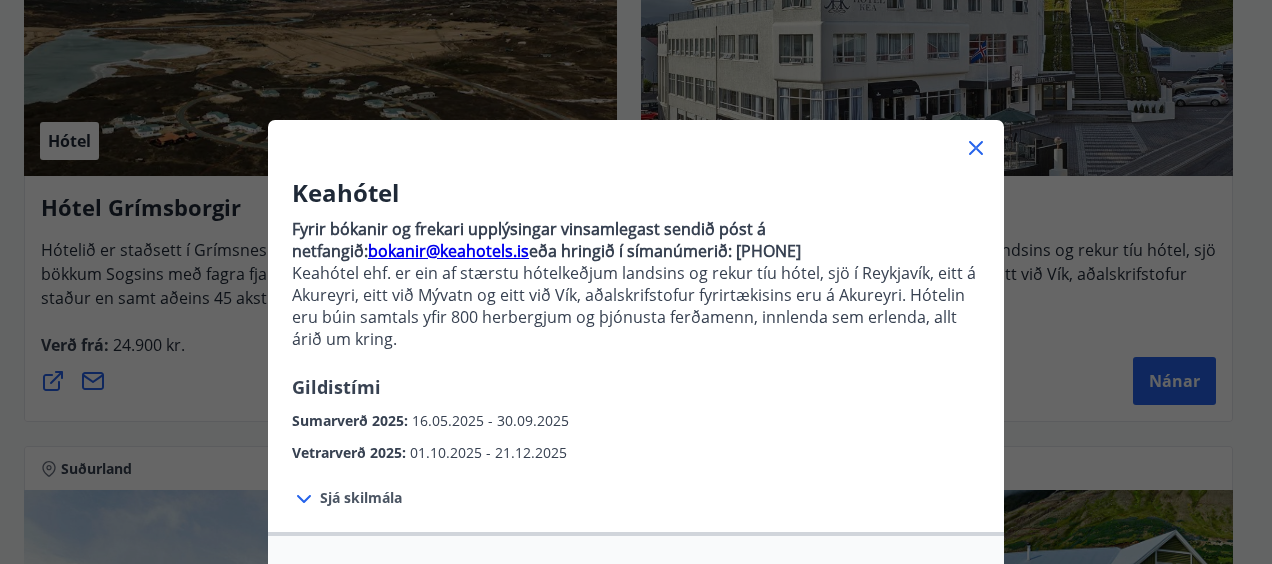 click on "Sjá skilmála" at bounding box center (361, 498) 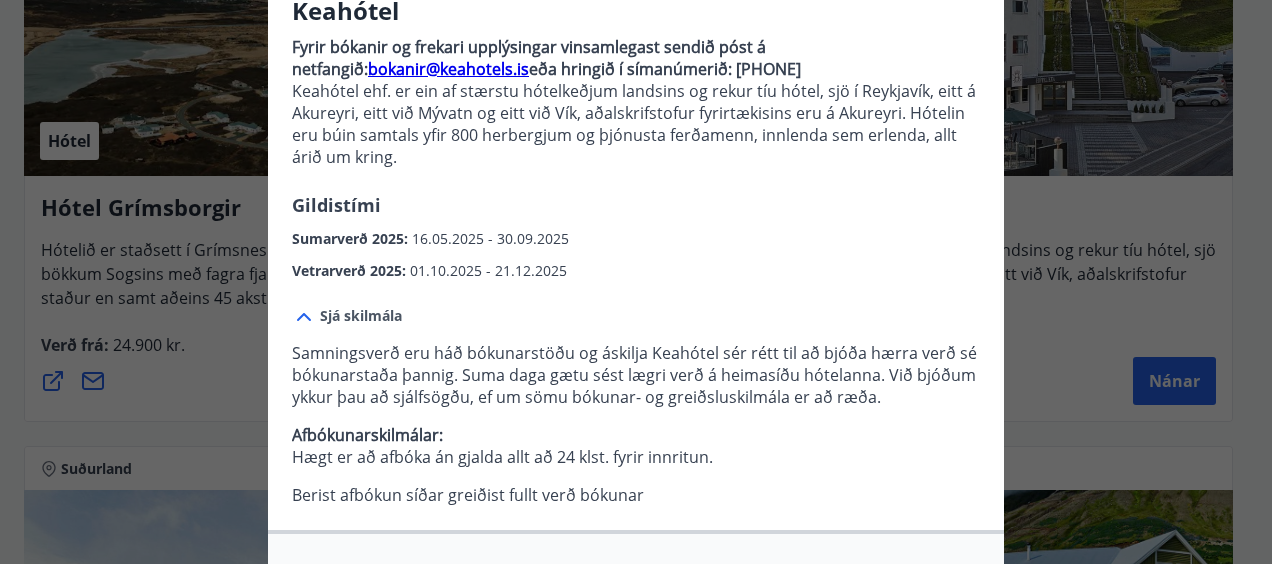 scroll, scrollTop: 183, scrollLeft: 0, axis: vertical 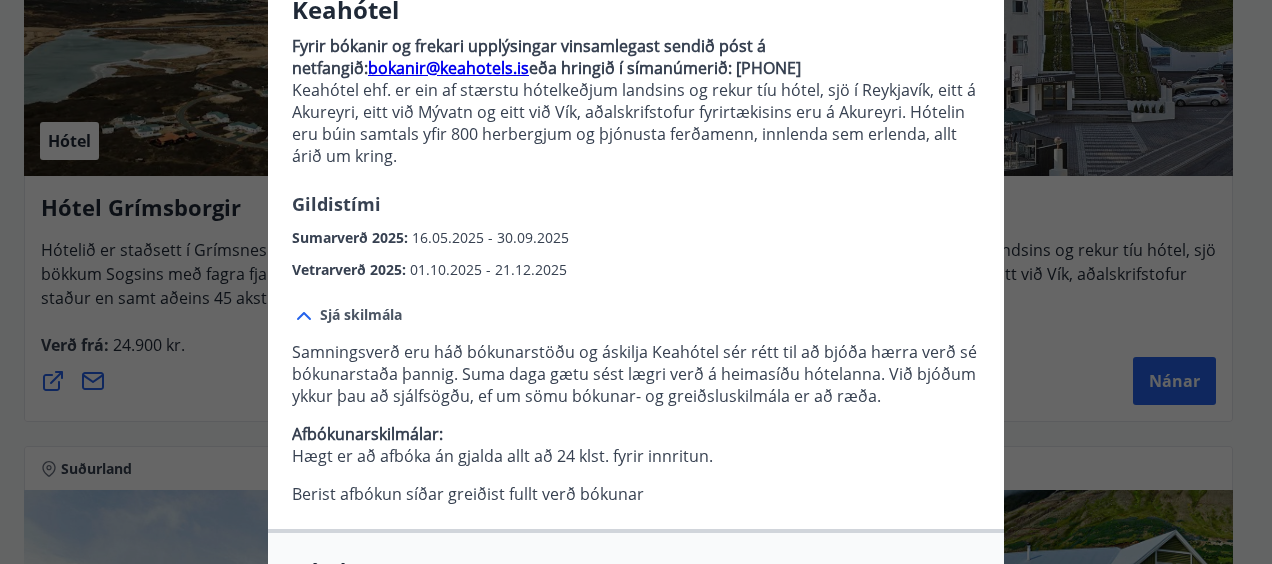 click on "Sjá skilmála Samningsverð eru háð bókunarstöðu og áskilja Keahótel sér rétt til að bjóða hærra verð sé bókunarstaða þannig. Suma daga gætu sést lægri verð á heimasíðu hótelanna. Við bjóðum ykkur þau að sjálfsögðu, ef um sömu bókunar- og greiðsluskilmála er að rææða.
Afbókunarskilmálar: Hægt er að afbóka án gjalda allt að 24 klst. fyrir innritun.
Berist afbókun síðar greiðist fullt verð bókunar" at bounding box center (636, 405) 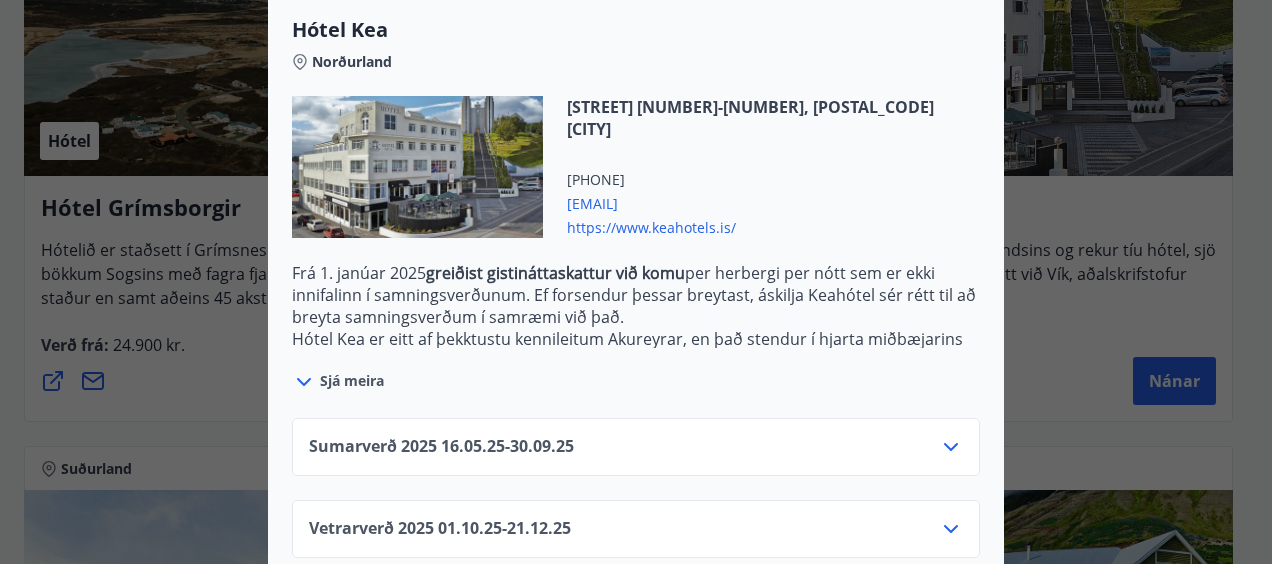 scroll, scrollTop: 756, scrollLeft: 0, axis: vertical 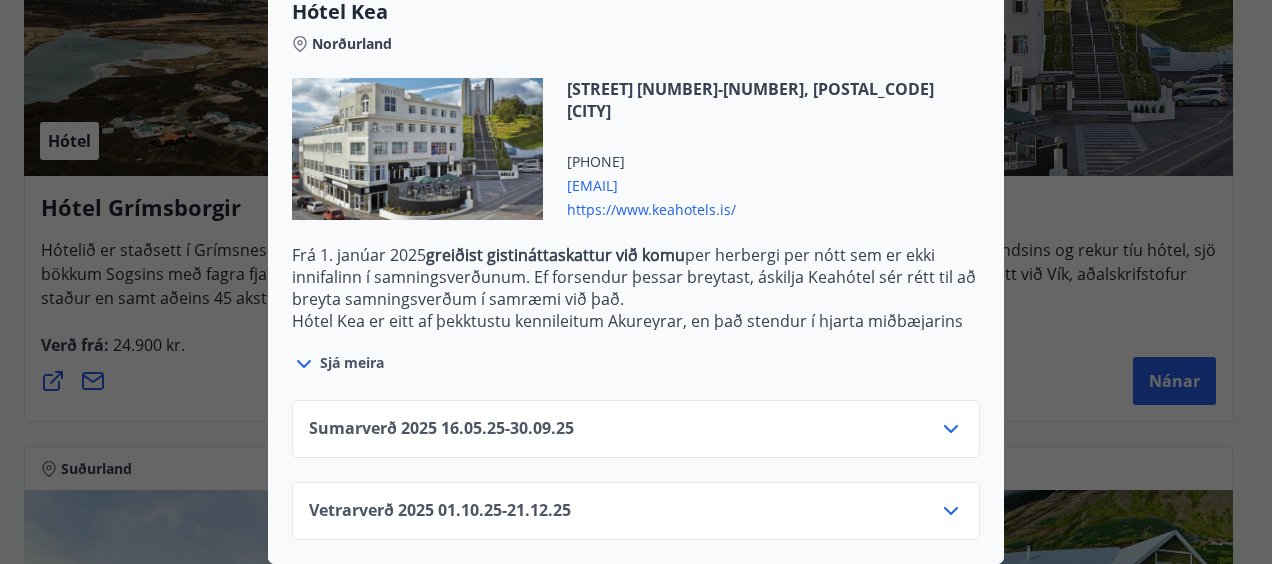 click at bounding box center [306, 363] 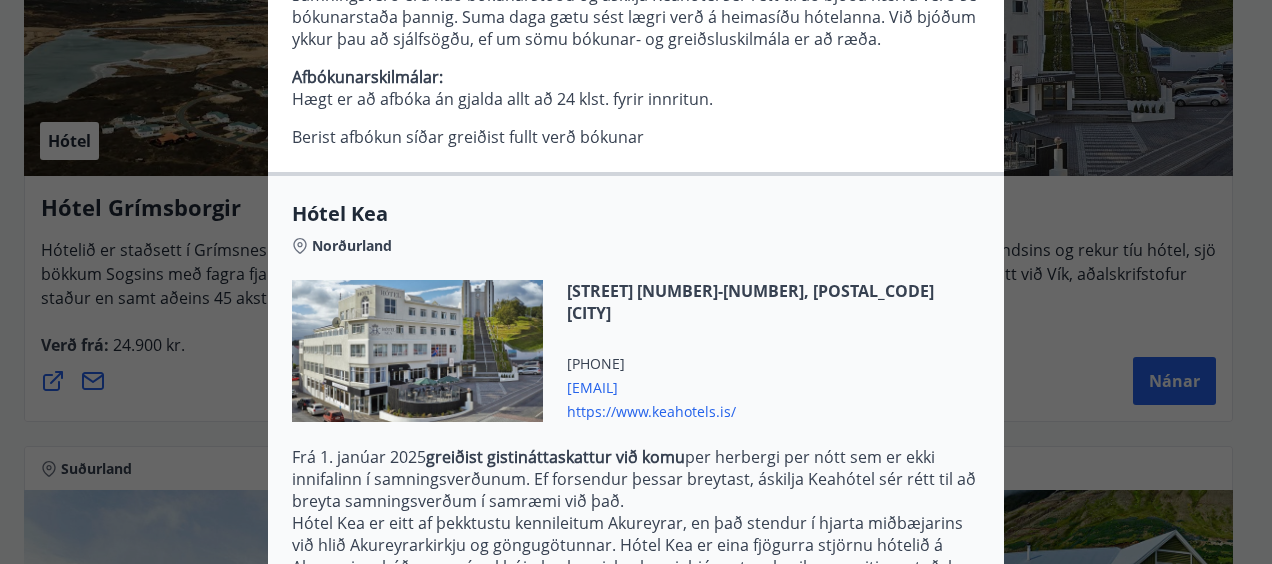 scroll, scrollTop: 526, scrollLeft: 0, axis: vertical 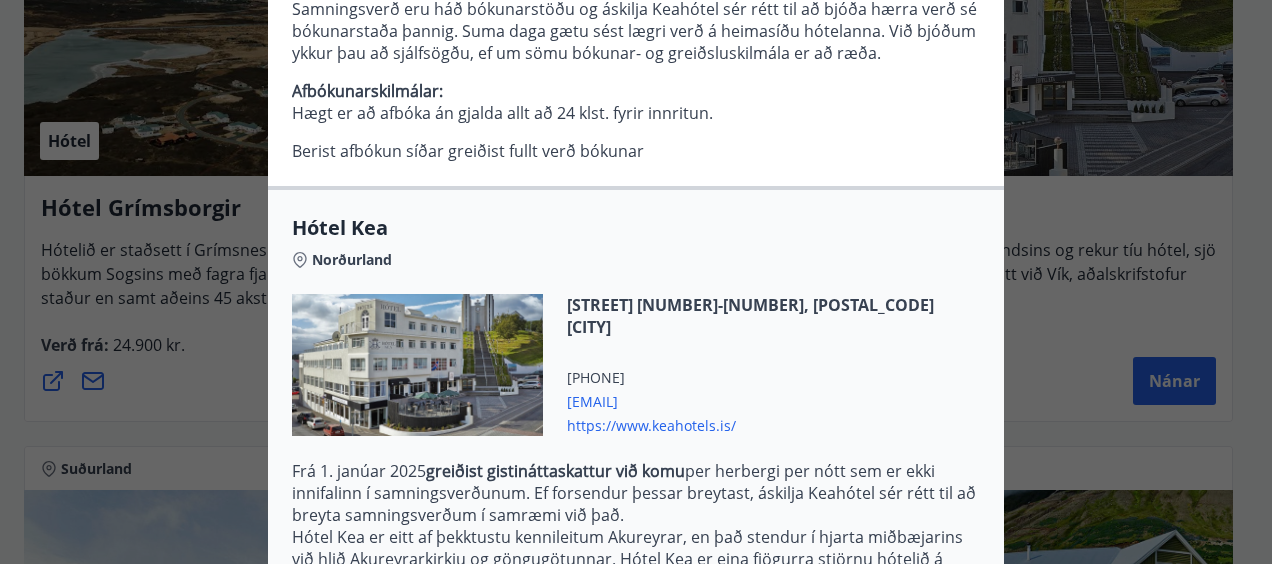 click on "[EMAIL]" at bounding box center [773, 400] 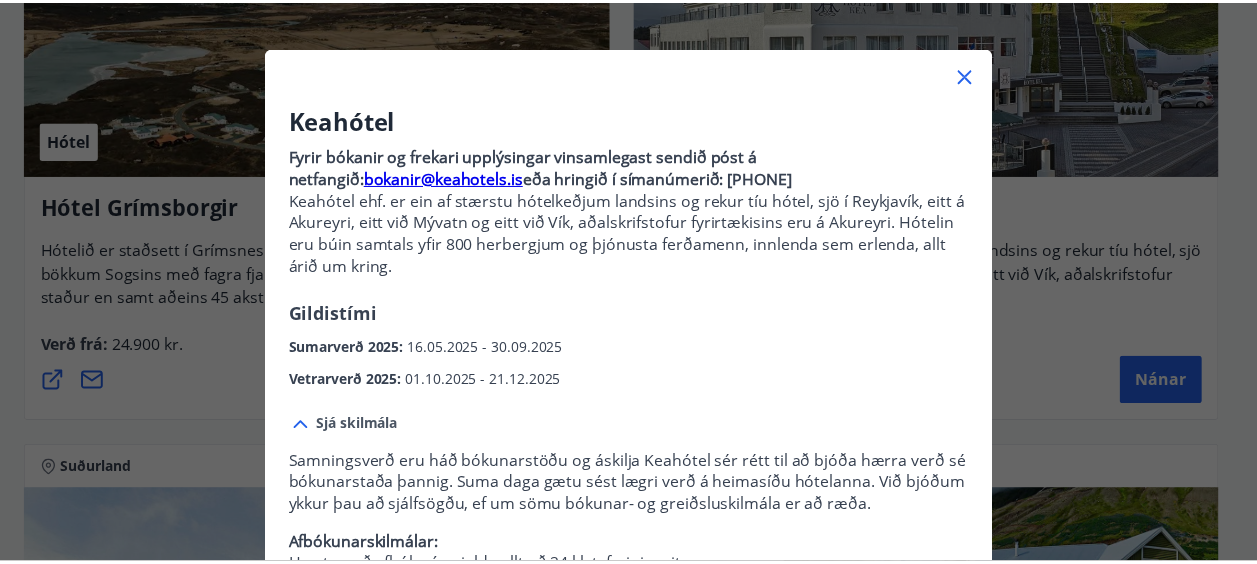 scroll, scrollTop: 72, scrollLeft: 0, axis: vertical 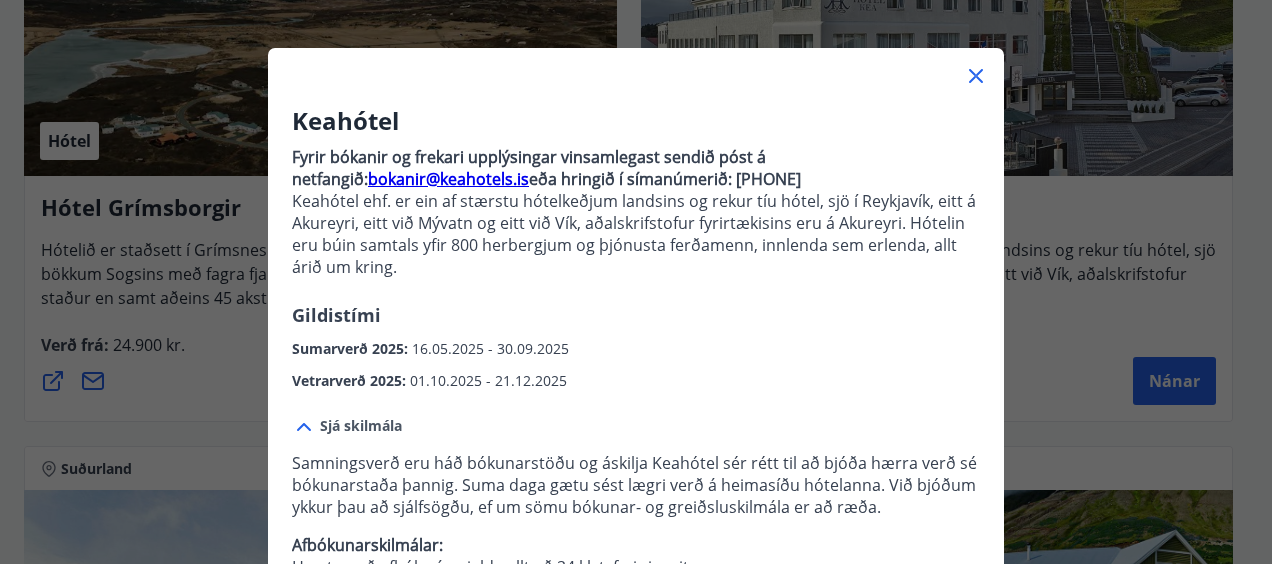click on "bokanir@keahotels.is" at bounding box center (448, 179) 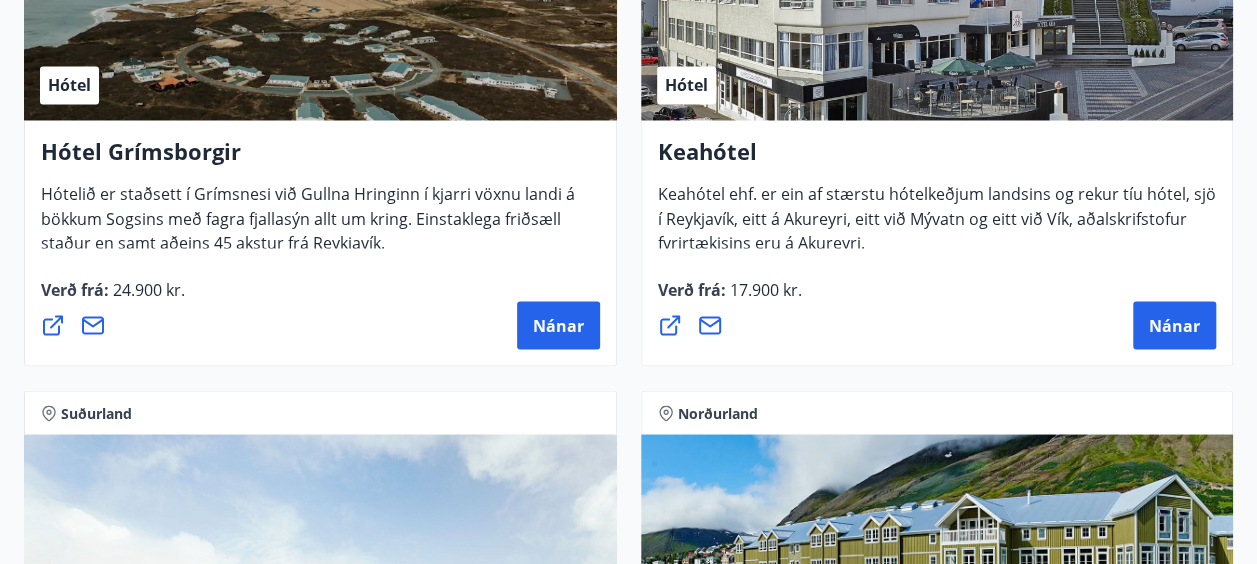 scroll, scrollTop: 1682, scrollLeft: 0, axis: vertical 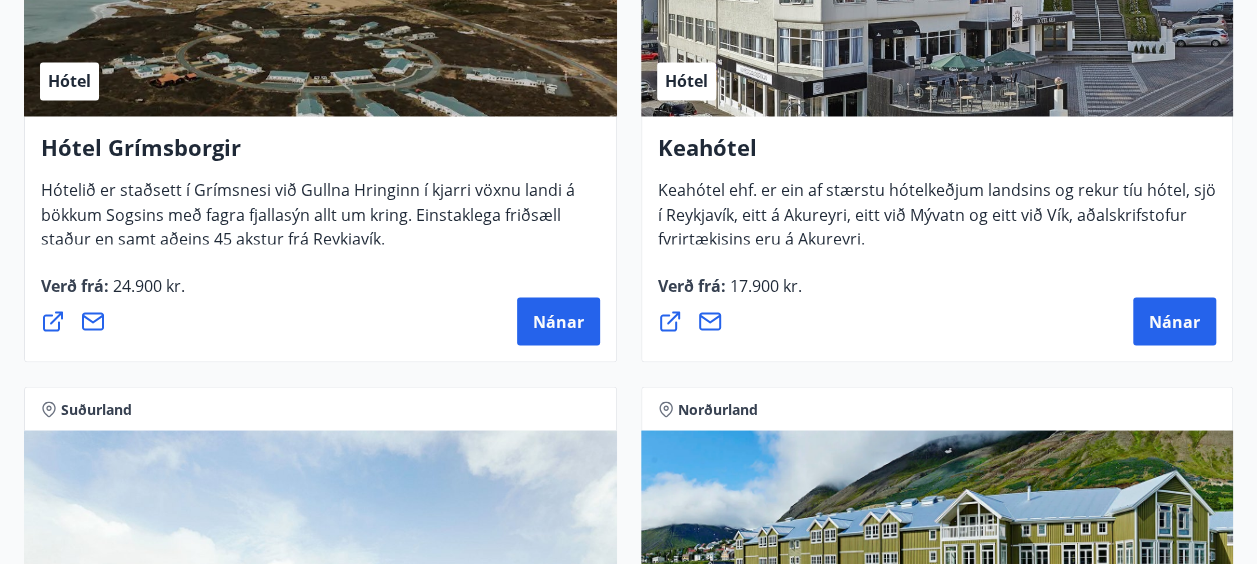 click 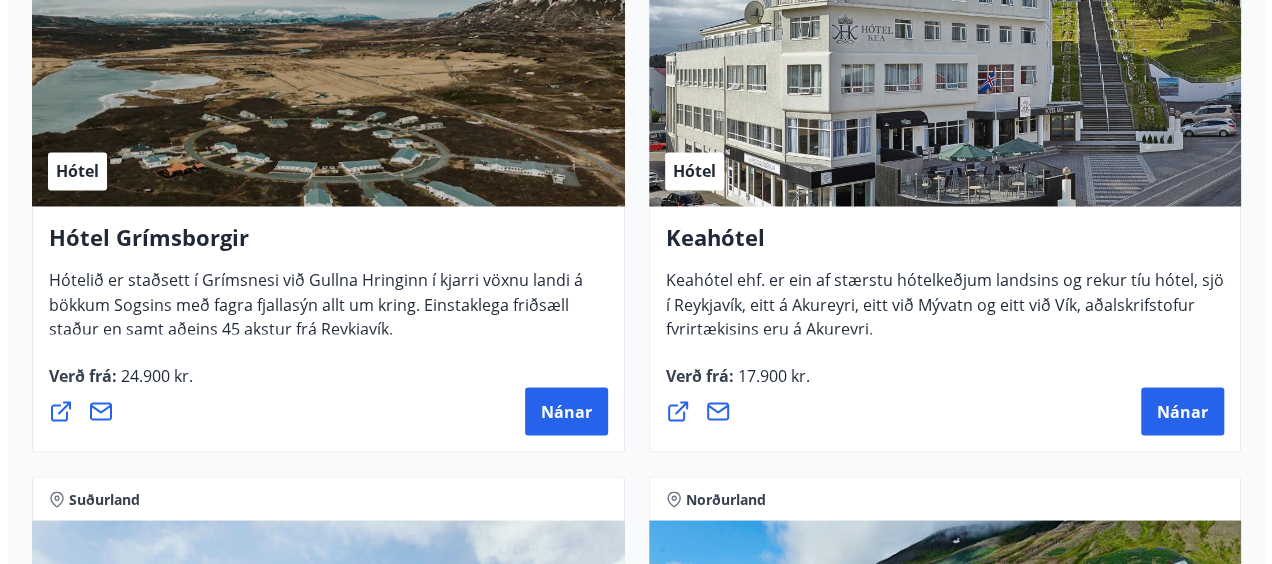 scroll, scrollTop: 1588, scrollLeft: 0, axis: vertical 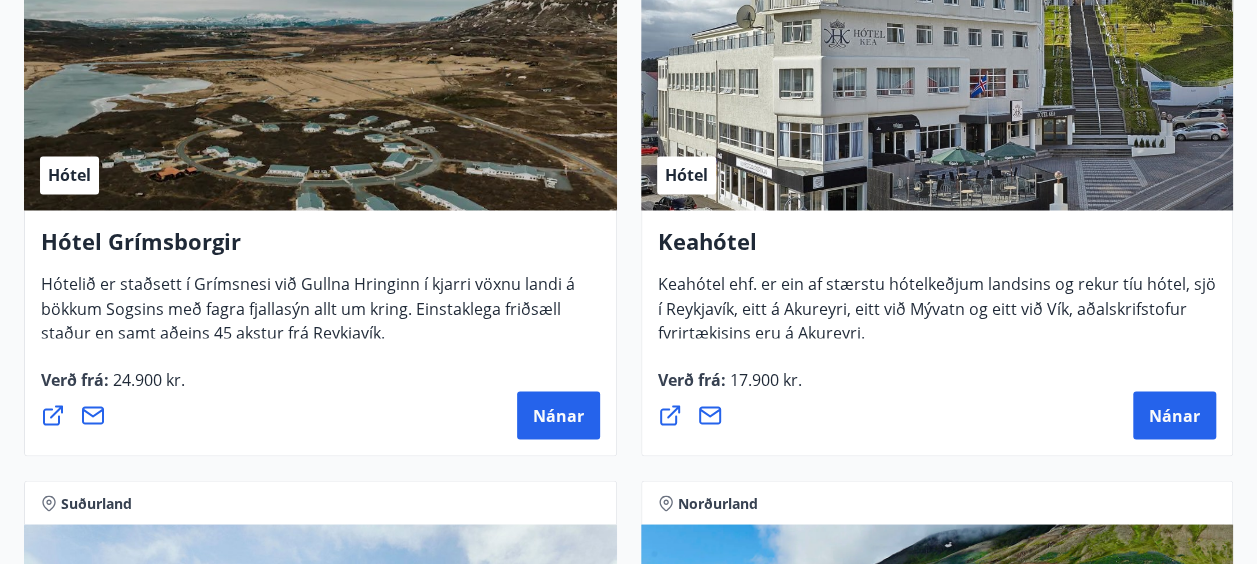 click on "Verð frá : 17.900 kr." at bounding box center [730, 387] 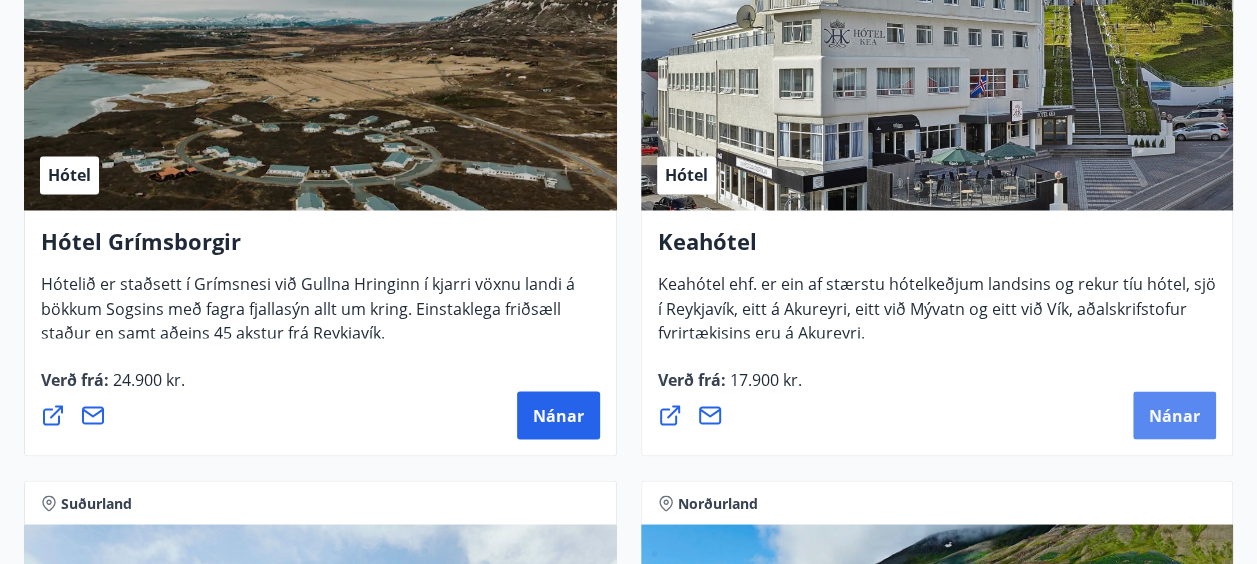 click on "Nánar" at bounding box center (1174, 415) 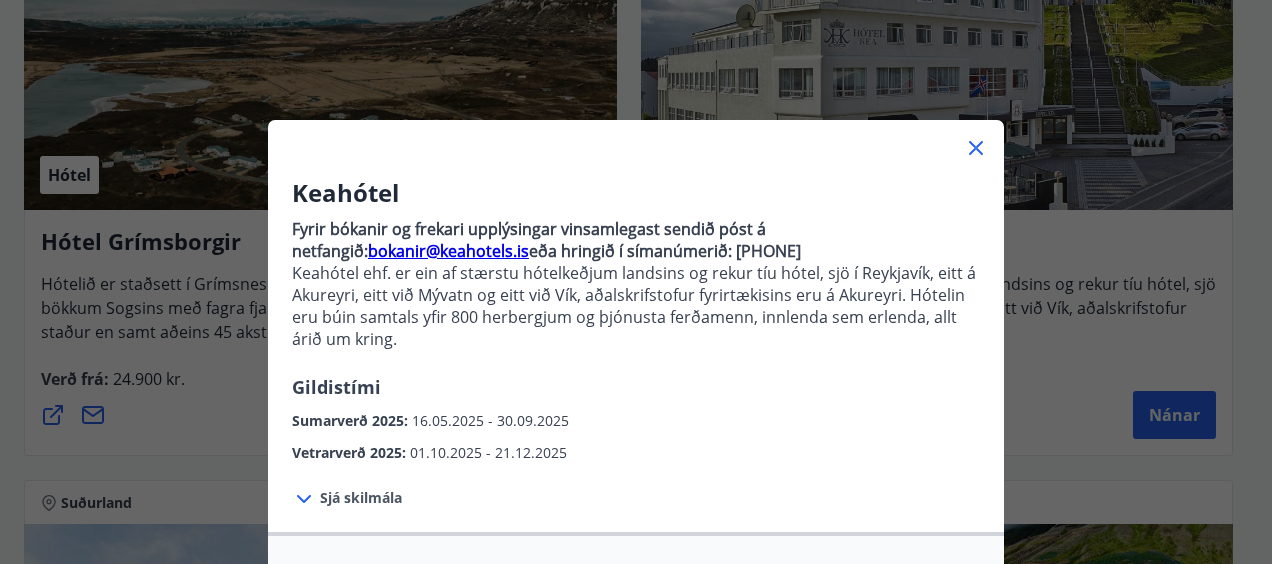 click on "bokanir@keahotels.is" at bounding box center (448, 251) 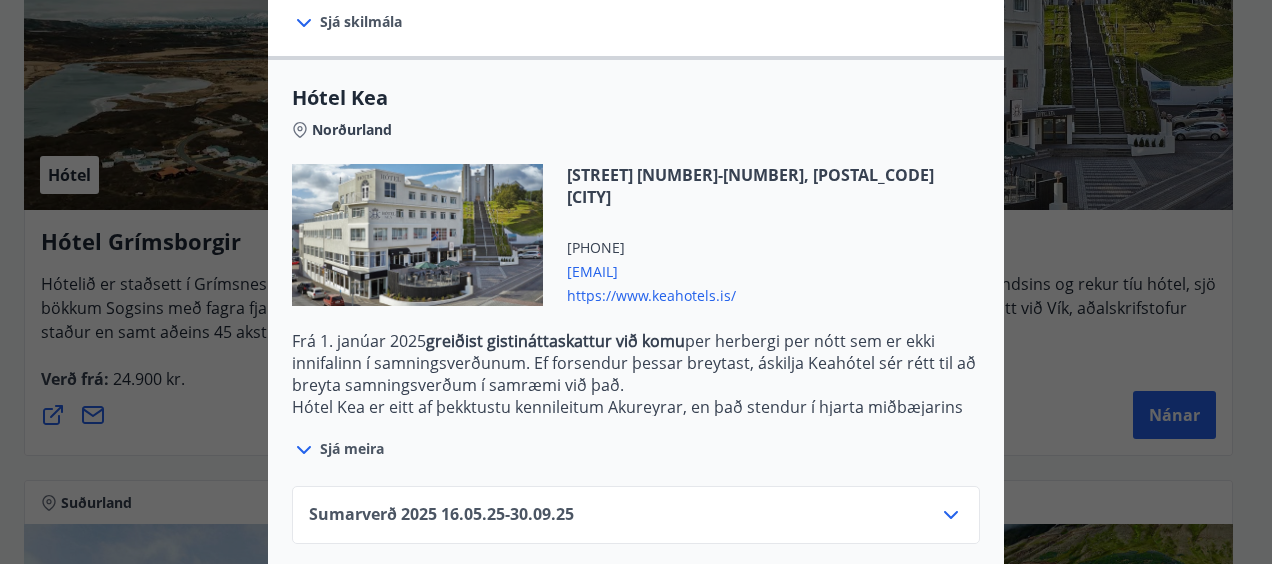scroll, scrollTop: 480, scrollLeft: 0, axis: vertical 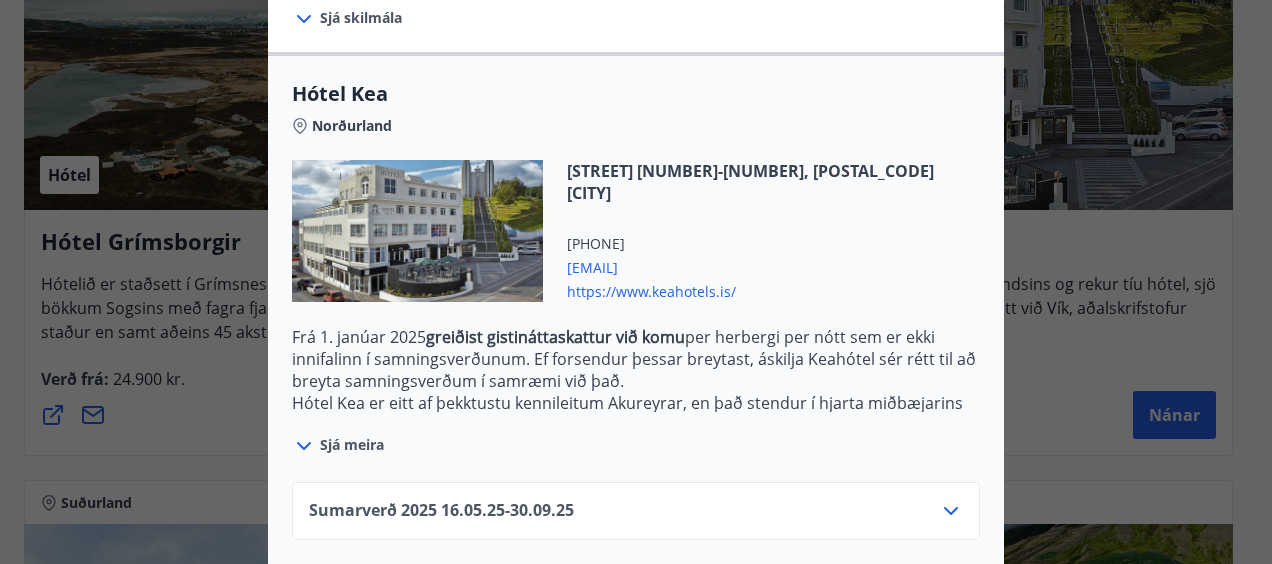 click on "https://www.keahotels.is/" at bounding box center [773, 290] 